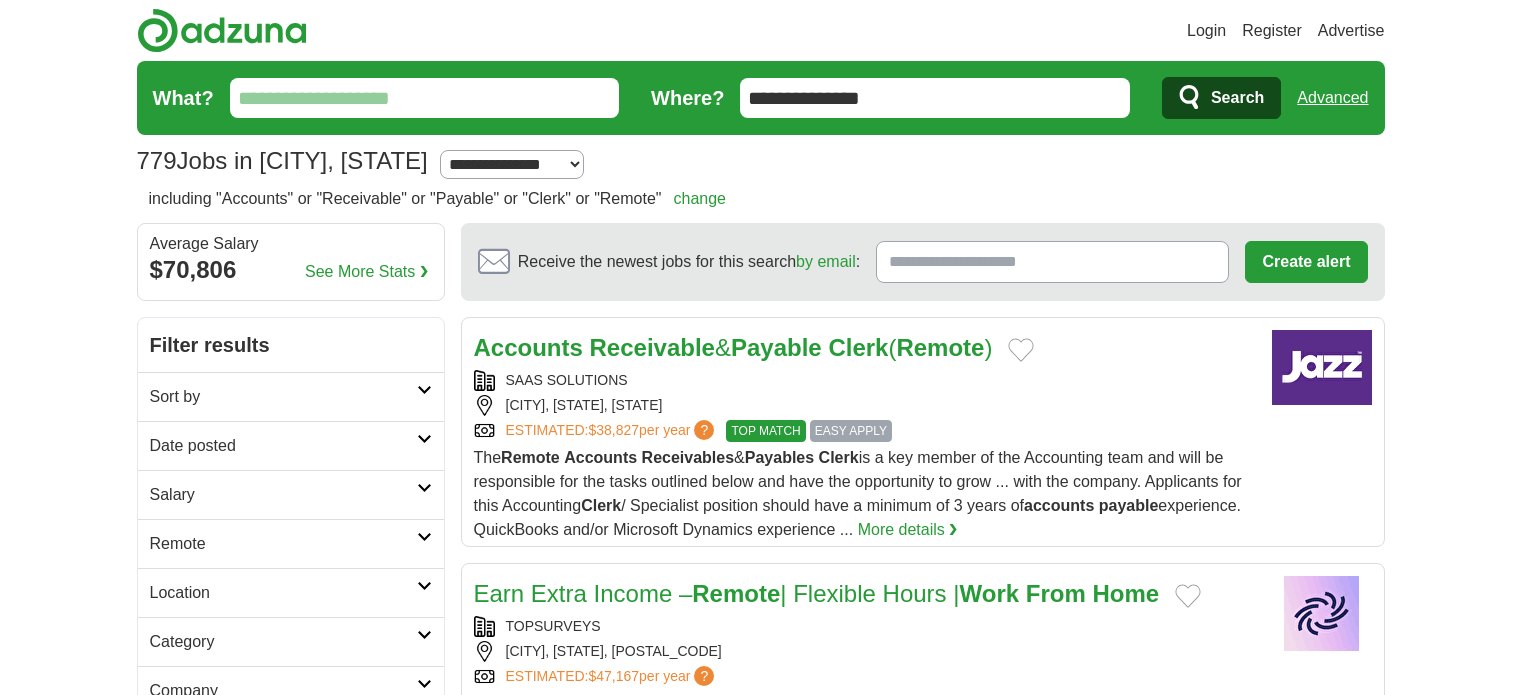 scroll, scrollTop: 0, scrollLeft: 0, axis: both 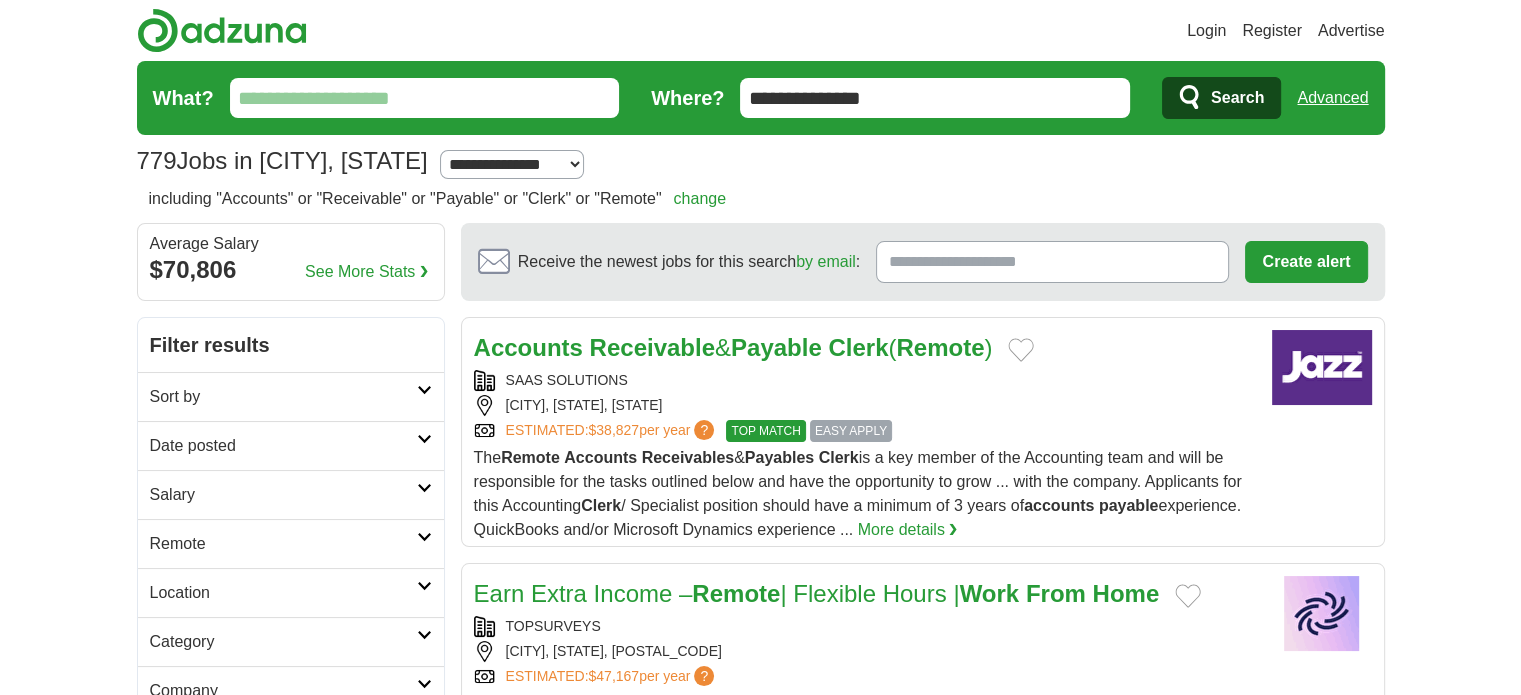 click on "**********" at bounding box center (935, 98) 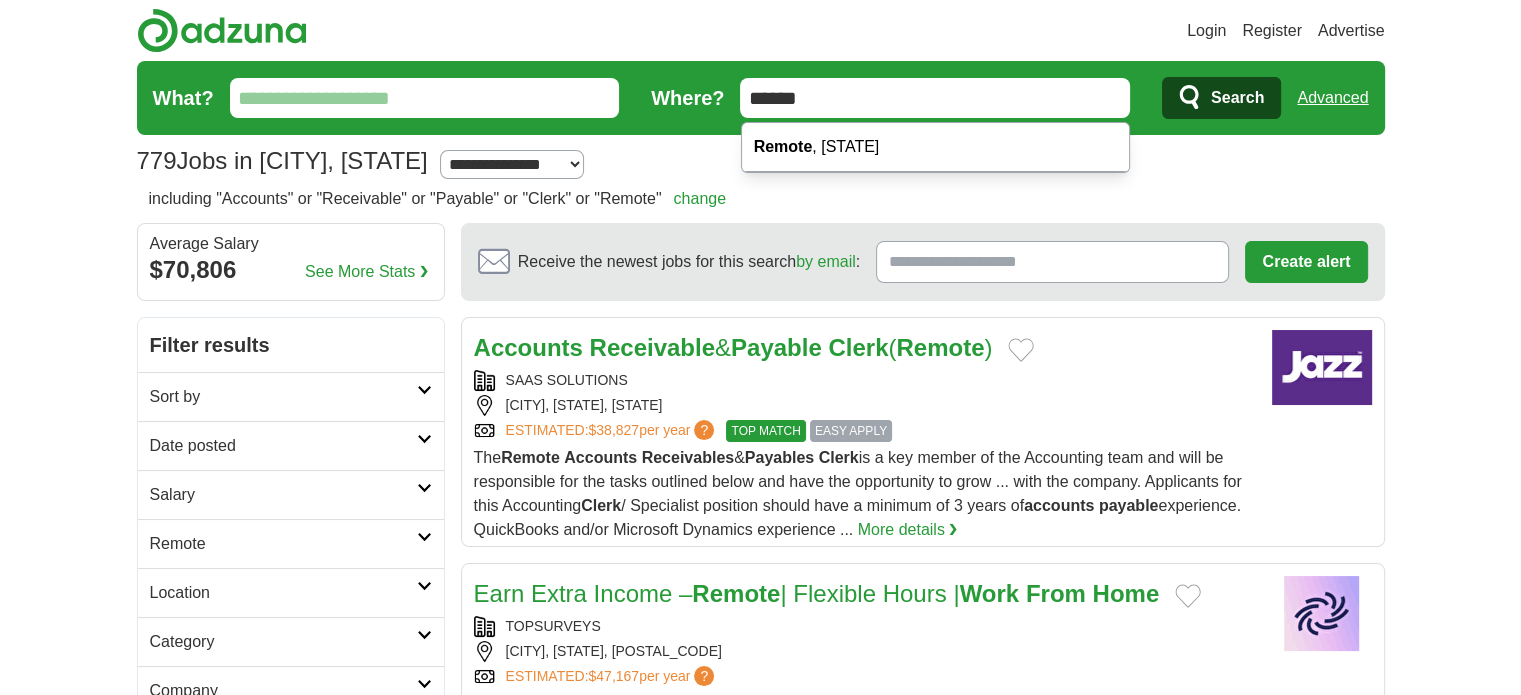 type on "******" 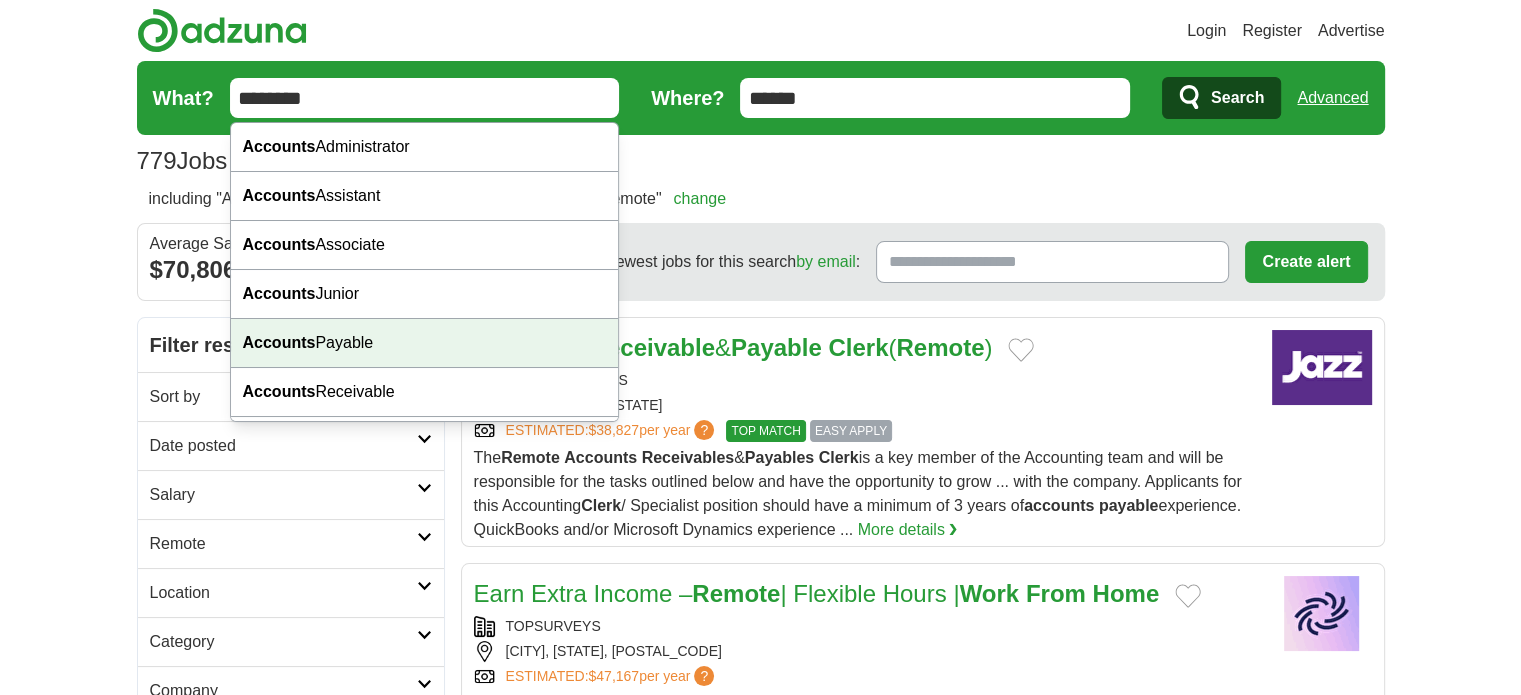 type on "********" 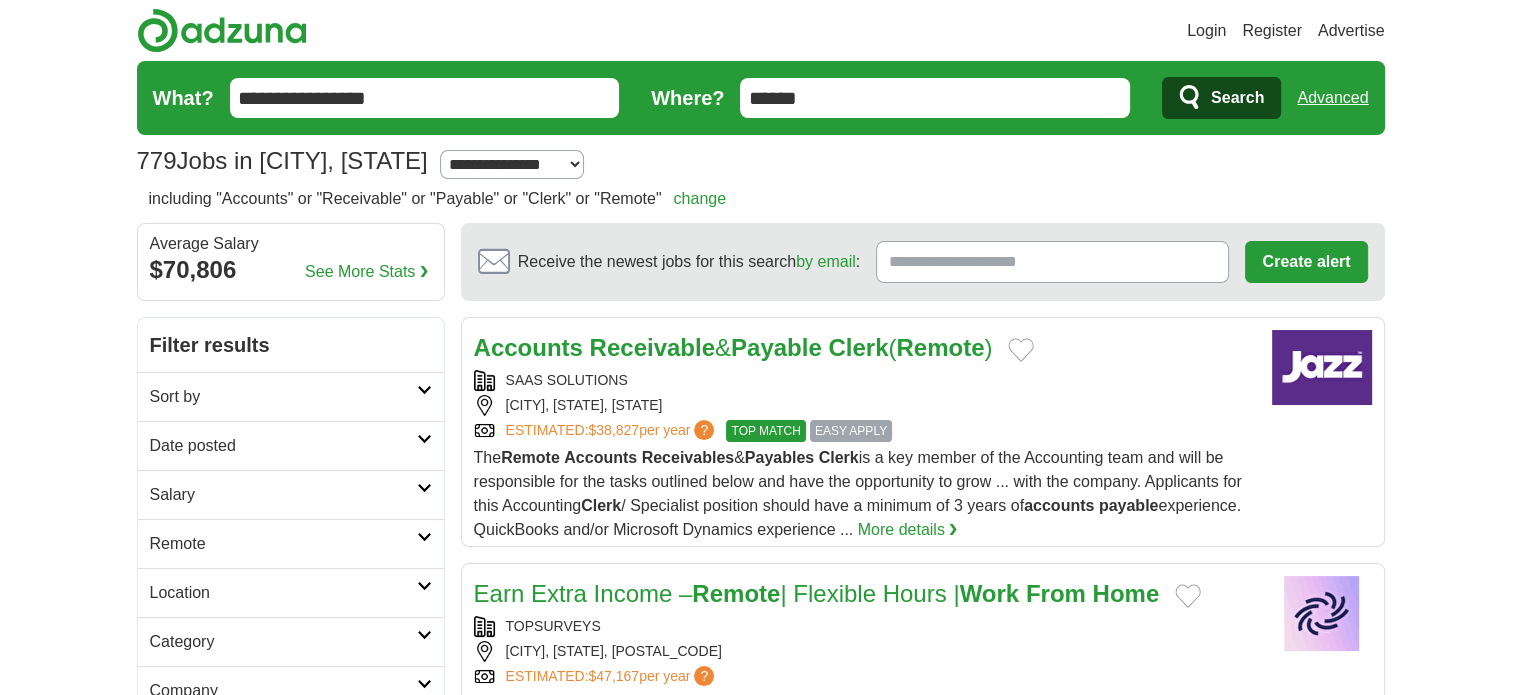click on "Search" at bounding box center [1237, 98] 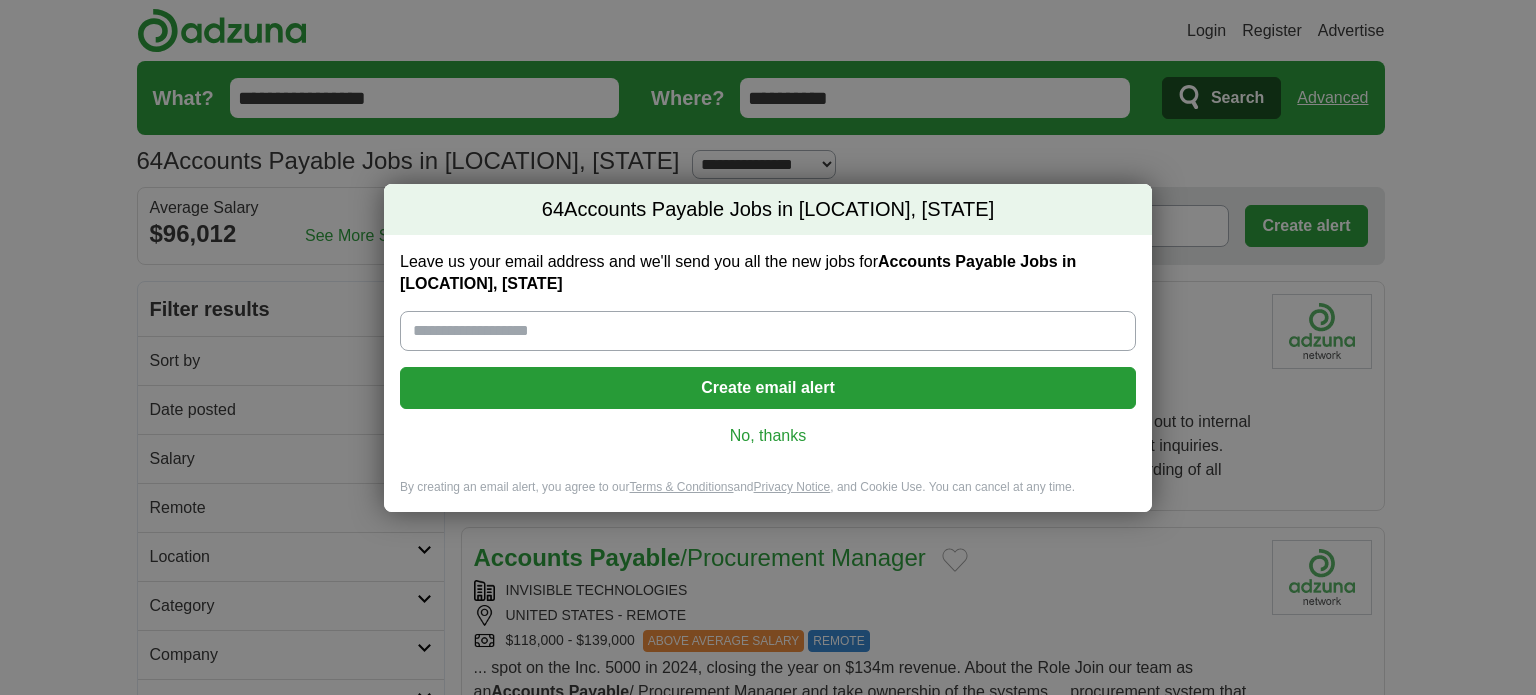 scroll, scrollTop: 0, scrollLeft: 0, axis: both 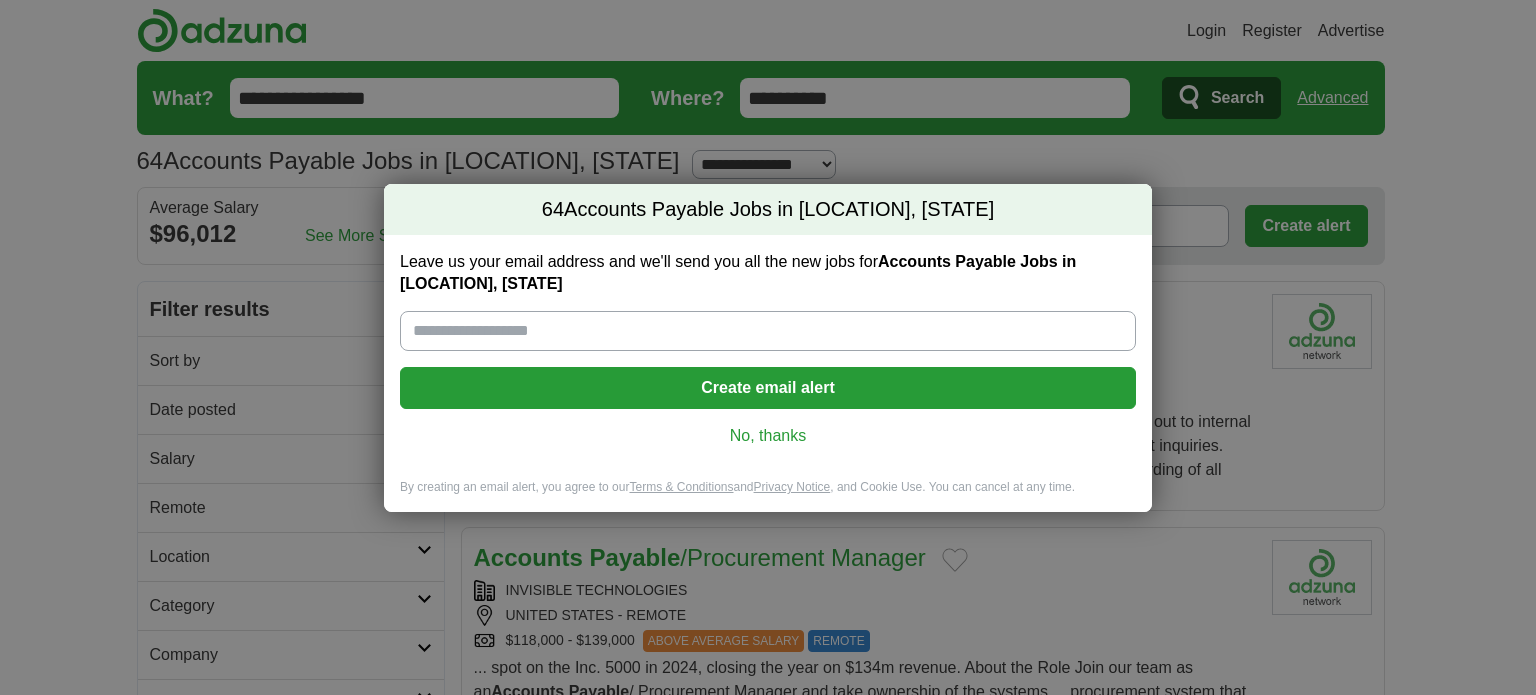click on "Leave us your email address and we'll send you all the new jobs for  Accounts Payable  Jobs in [LOCATION], [STATE]
Create email alert
No, thanks" at bounding box center [768, 357] 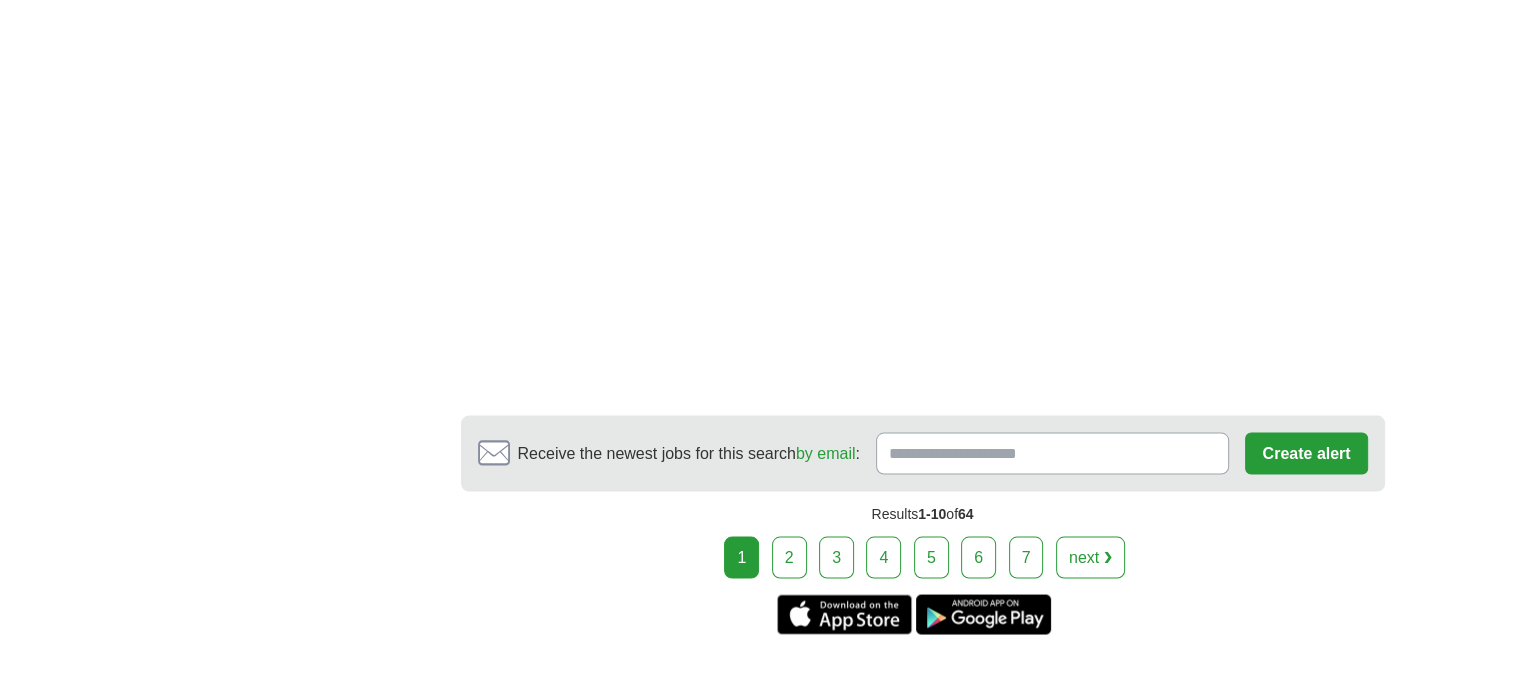 scroll, scrollTop: 3676, scrollLeft: 0, axis: vertical 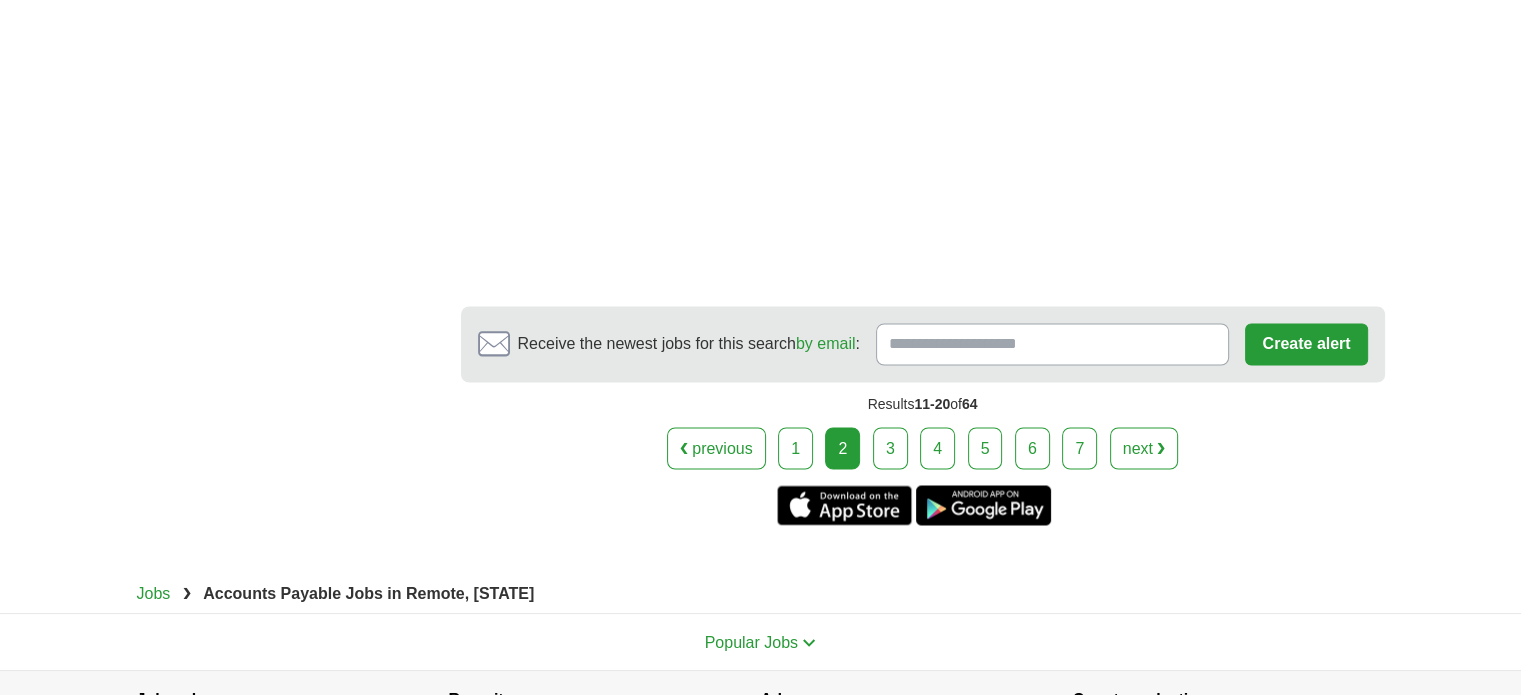 click on "3" at bounding box center [890, 448] 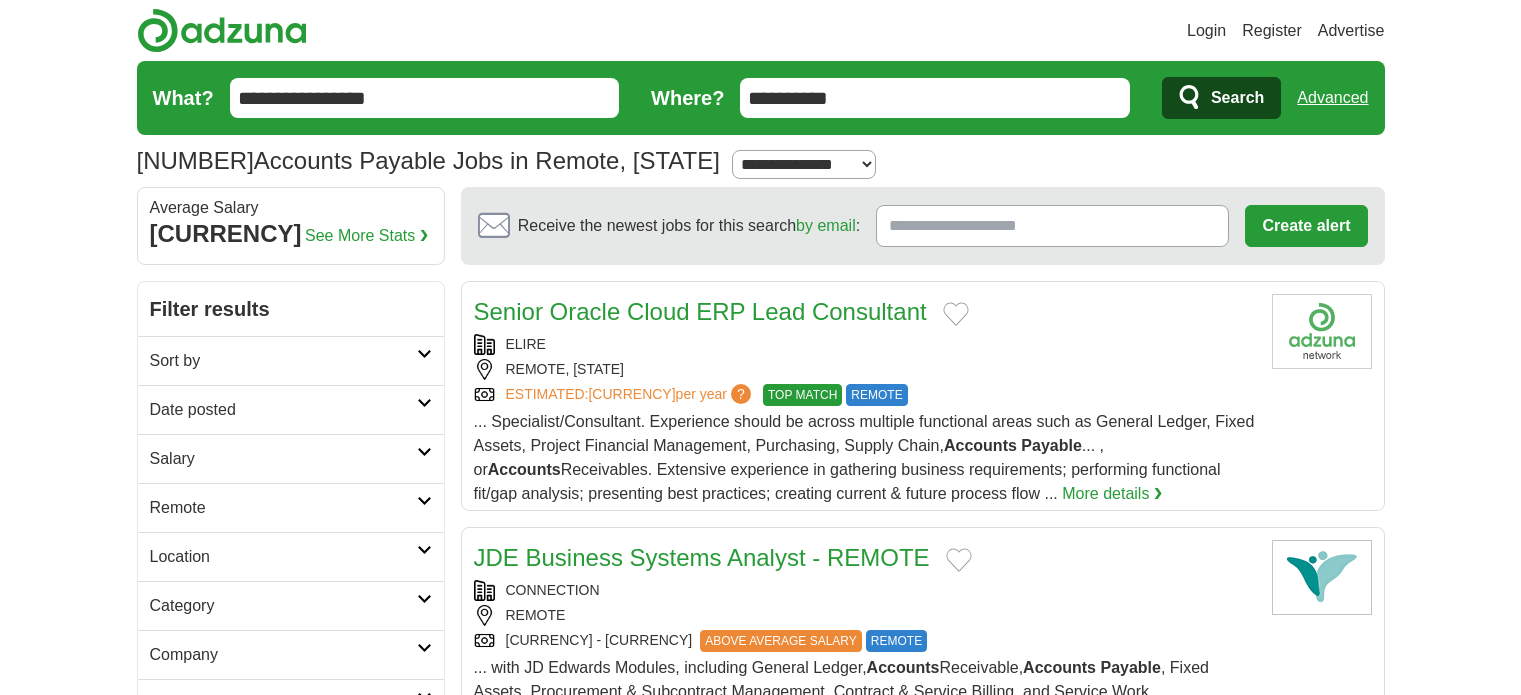 scroll, scrollTop: 0, scrollLeft: 0, axis: both 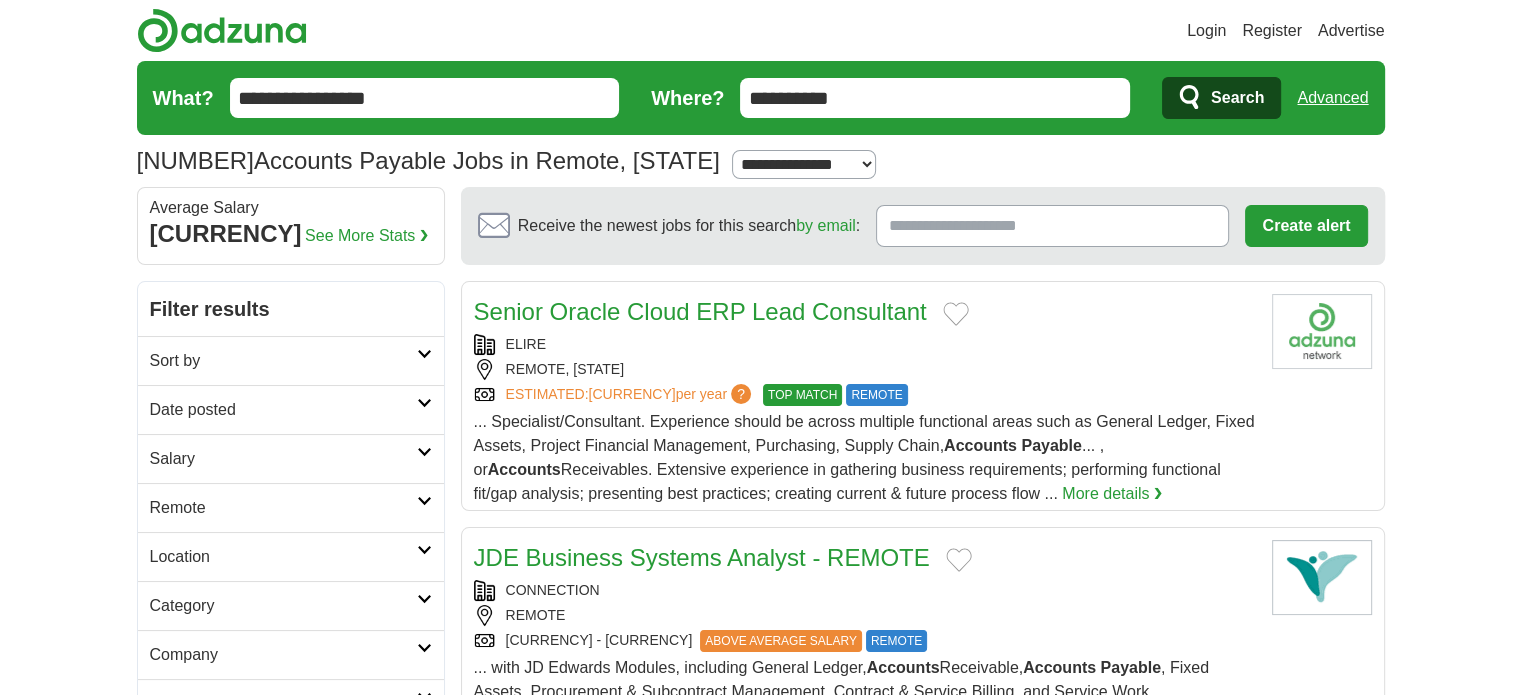 click on "Login
Register
Advertise
64
Accounts Payable Jobs in Remote, OR
Salary
Salary
Select a salary range
Salary from
from $10,000
from $20,000
from $40,000
from $60,000
from $80,000
from $100,000
per year
Remote" at bounding box center (760, 1573) 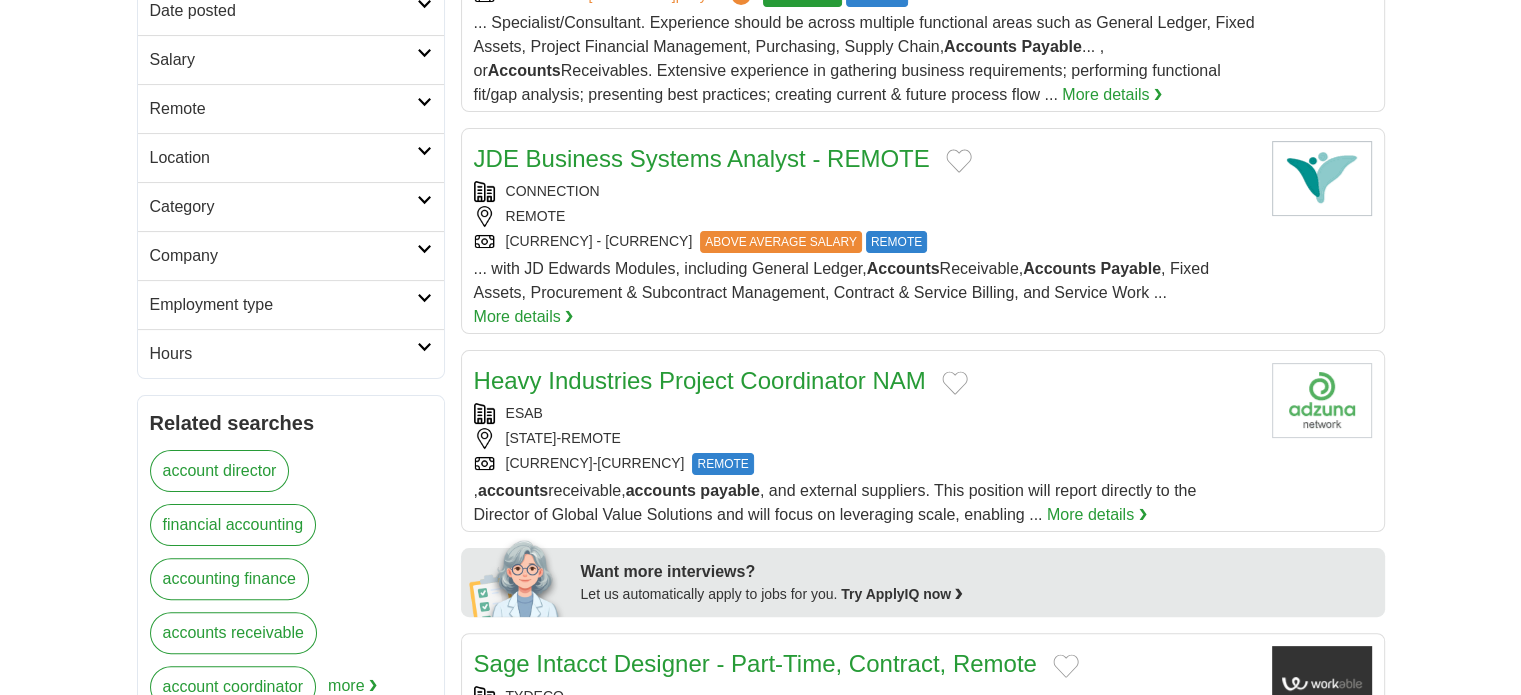 scroll, scrollTop: 400, scrollLeft: 0, axis: vertical 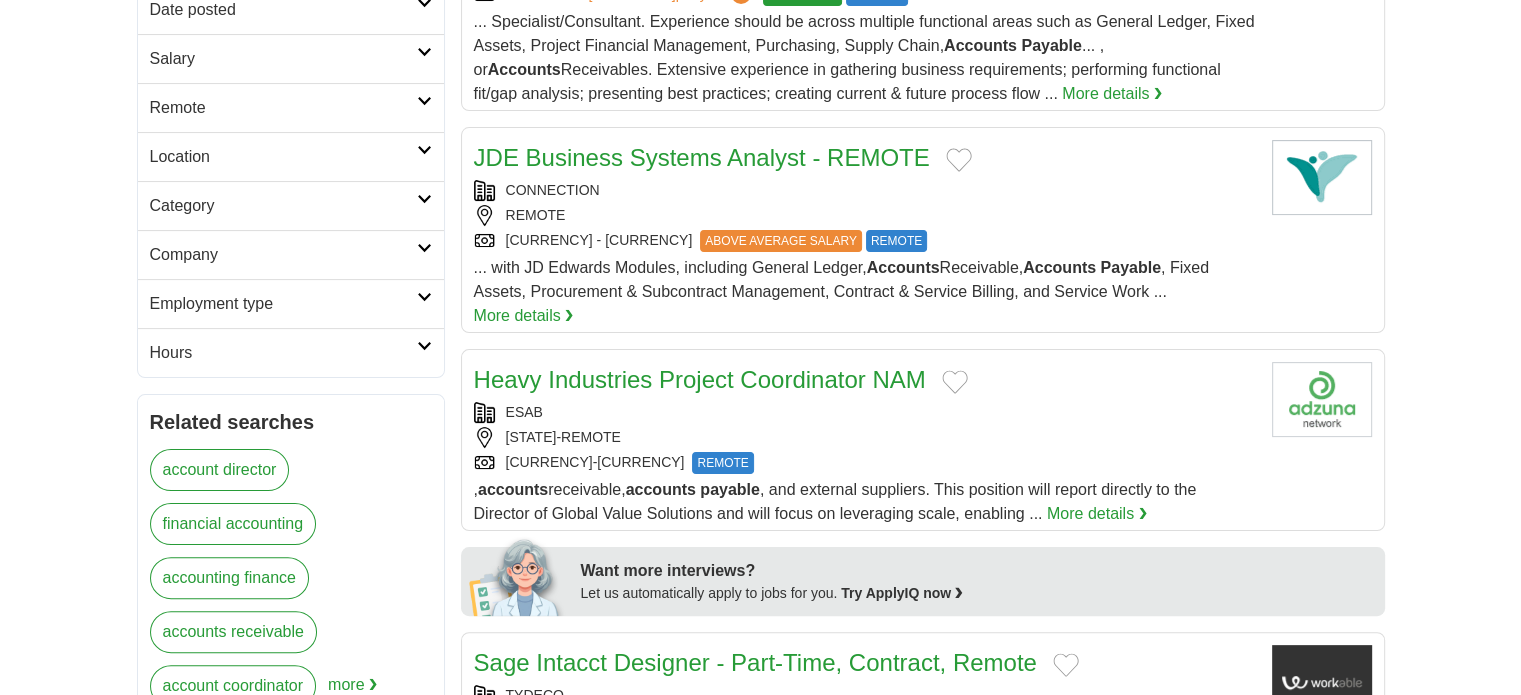 click on "Login
Register
Advertise
64
Accounts Payable Jobs in Remote, OR
Salary
Salary
Select a salary range
Salary from
from $10,000
from $20,000
from $40,000
from $60,000
from $80,000
from $100,000
per year
Remote" at bounding box center [760, 1173] 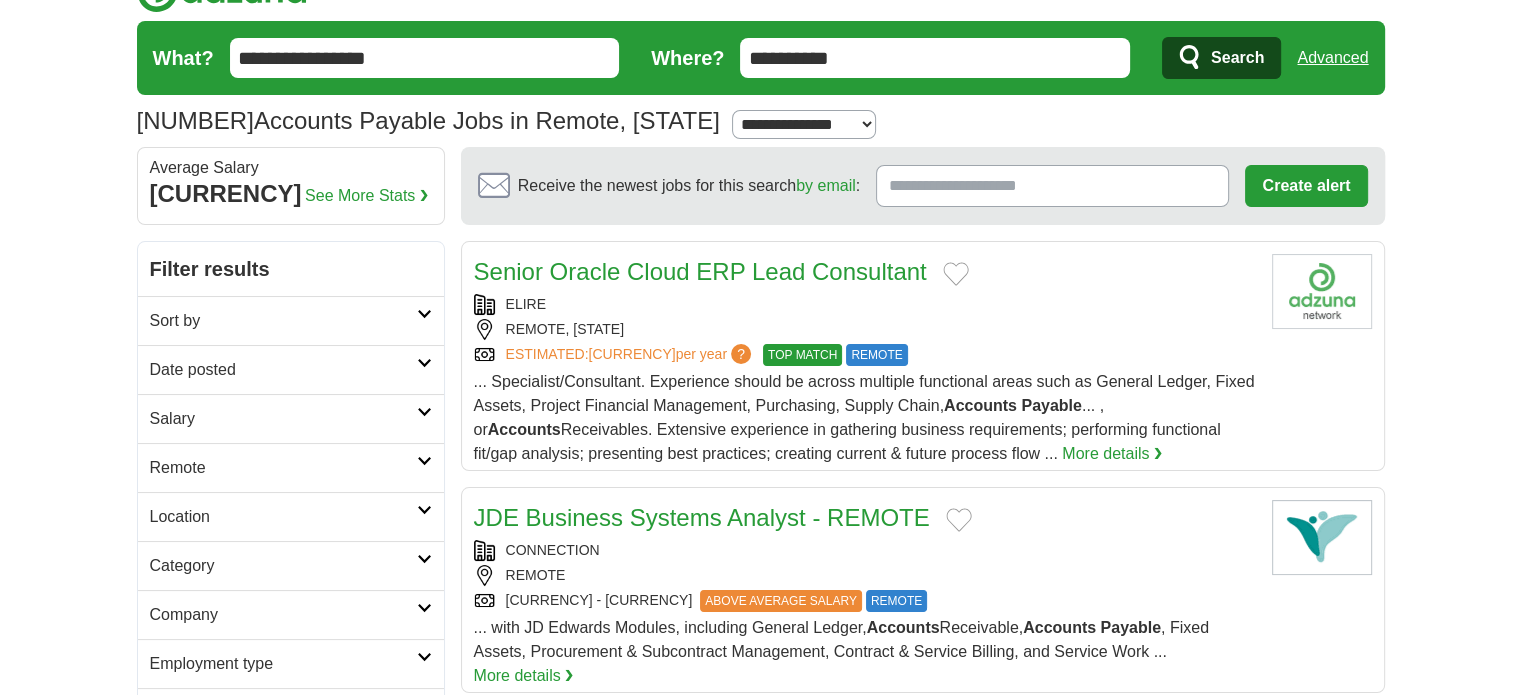 scroll, scrollTop: 0, scrollLeft: 0, axis: both 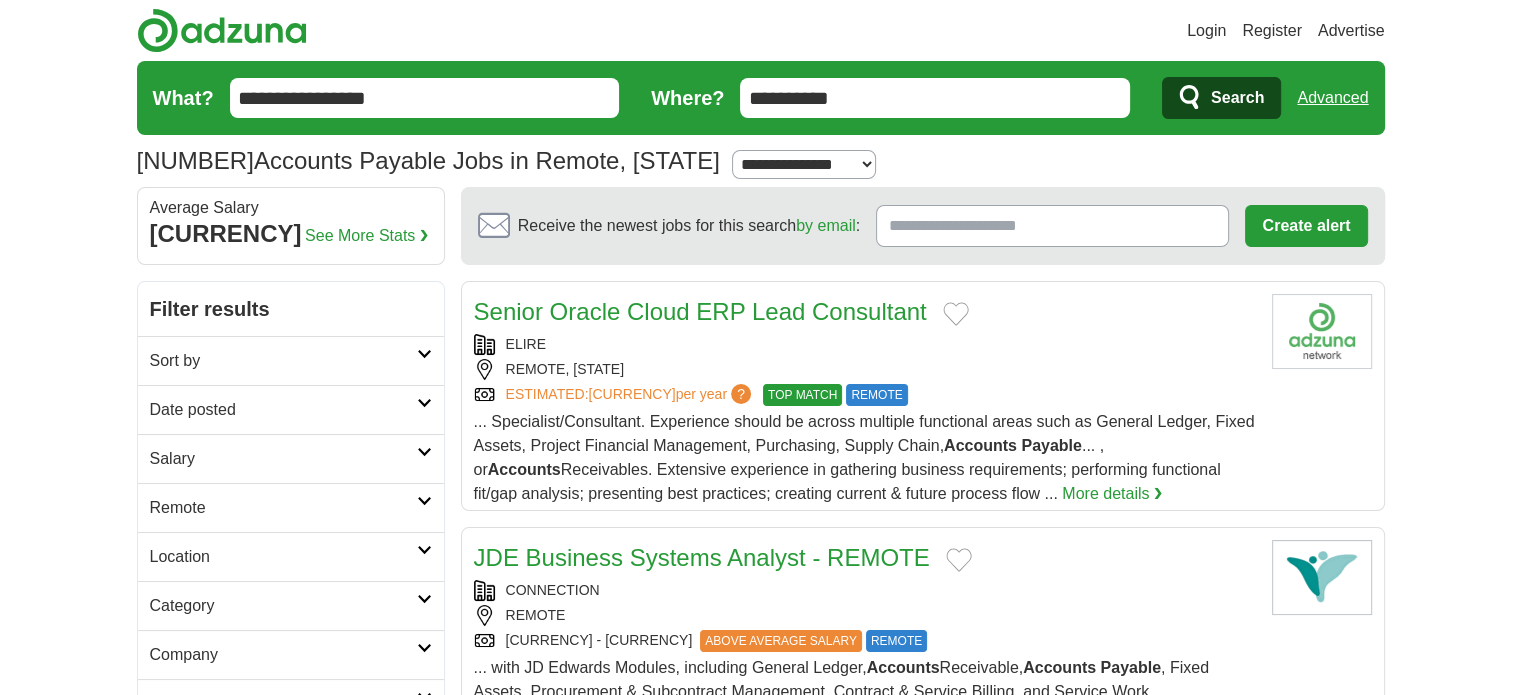 click on "Login
Register
Advertise
64
Accounts Payable Jobs in Remote, OR
Salary
Salary
Select a salary range
Salary from
from $10,000
from $20,000
from $40,000
from $60,000
from $80,000
from $100,000
per year
Remote" at bounding box center (760, 2152) 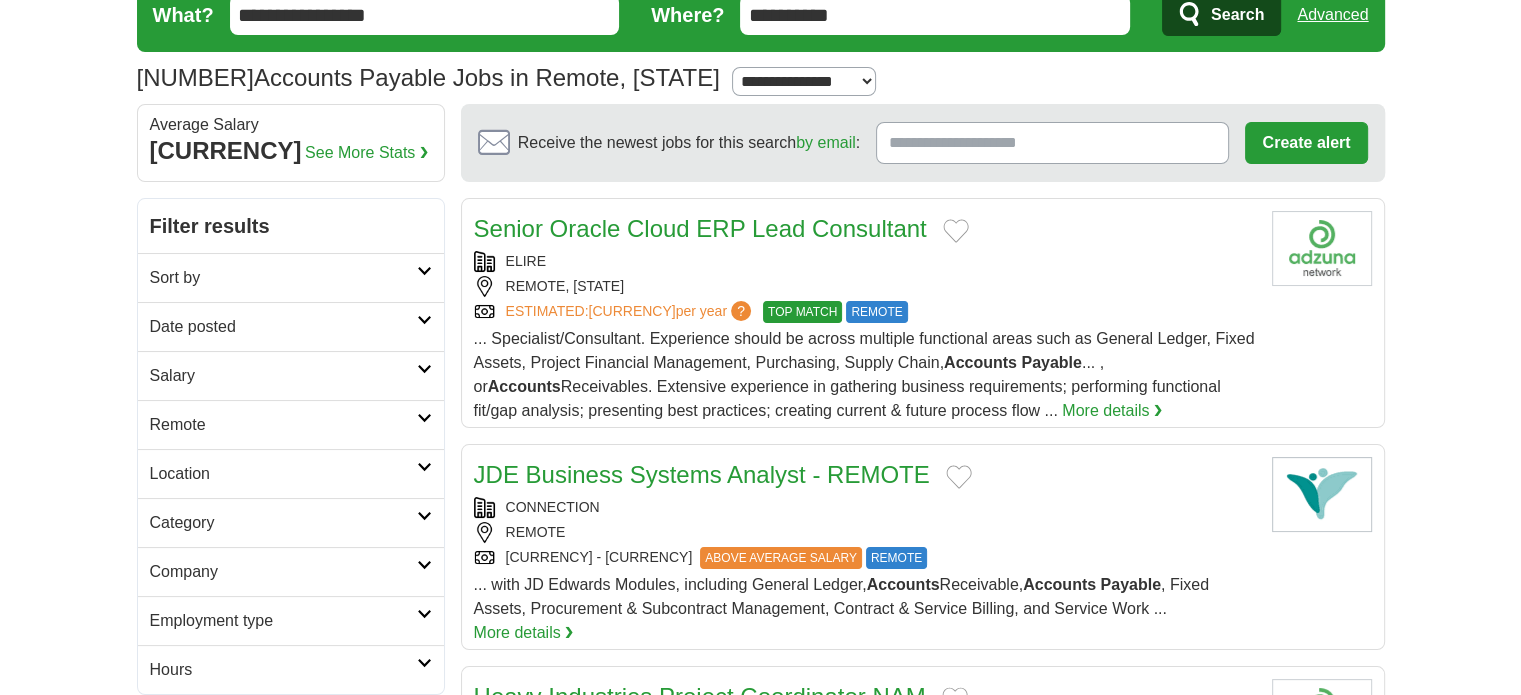 scroll, scrollTop: 0, scrollLeft: 0, axis: both 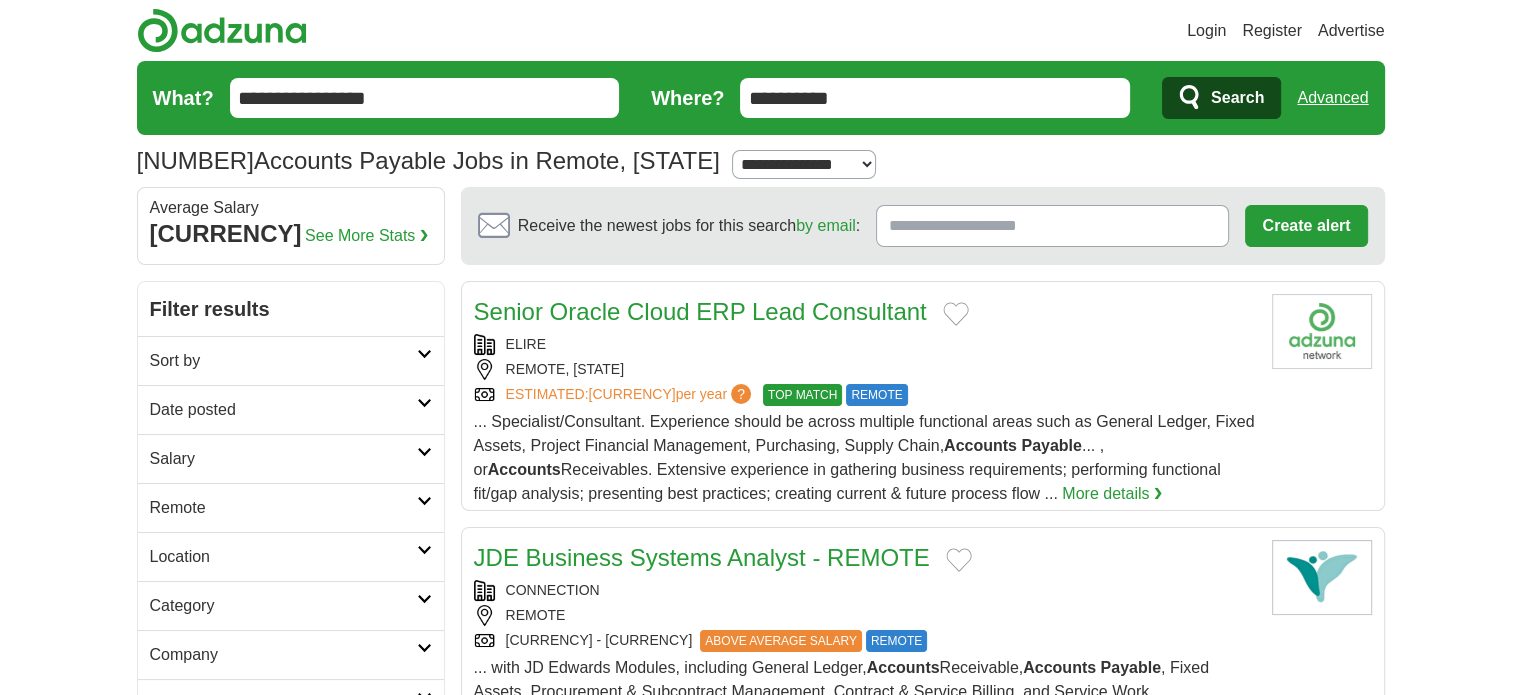 click on "Advanced" at bounding box center [1332, 98] 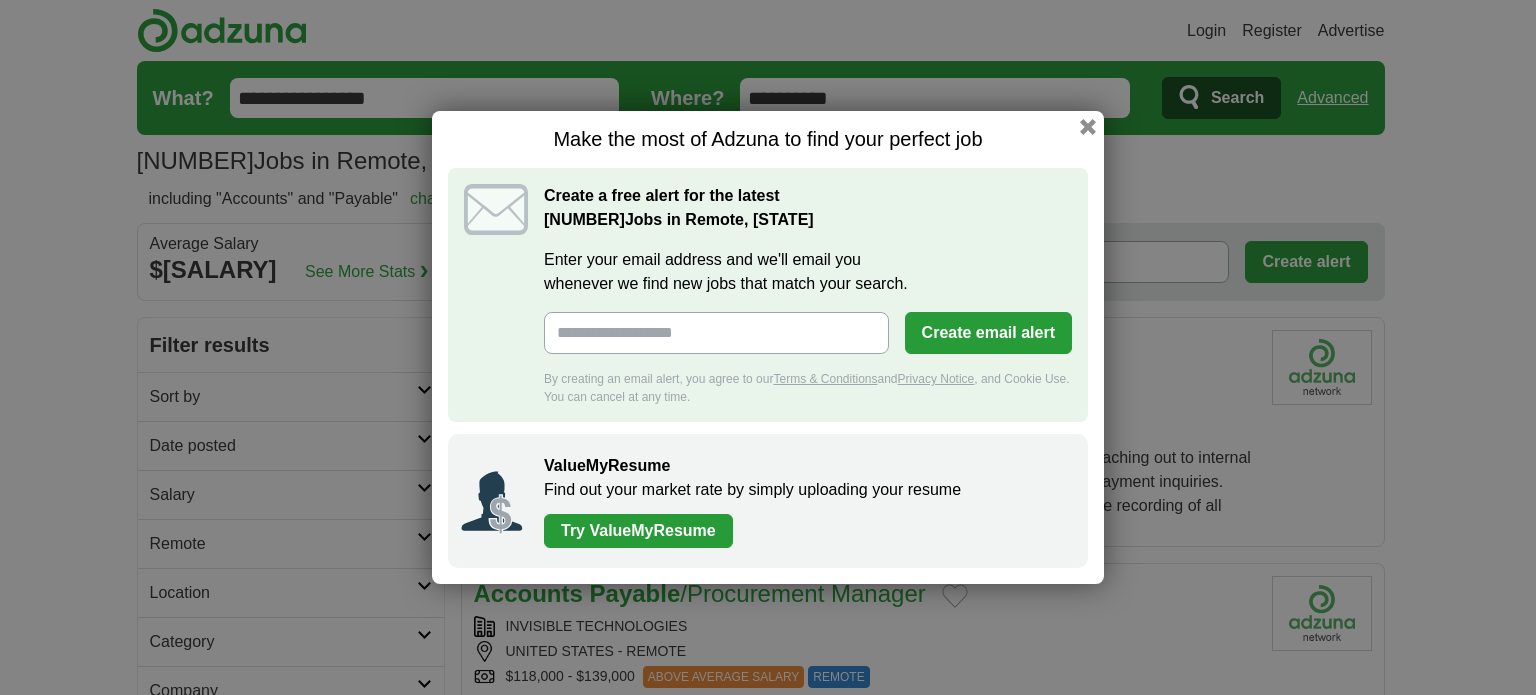 scroll, scrollTop: 0, scrollLeft: 0, axis: both 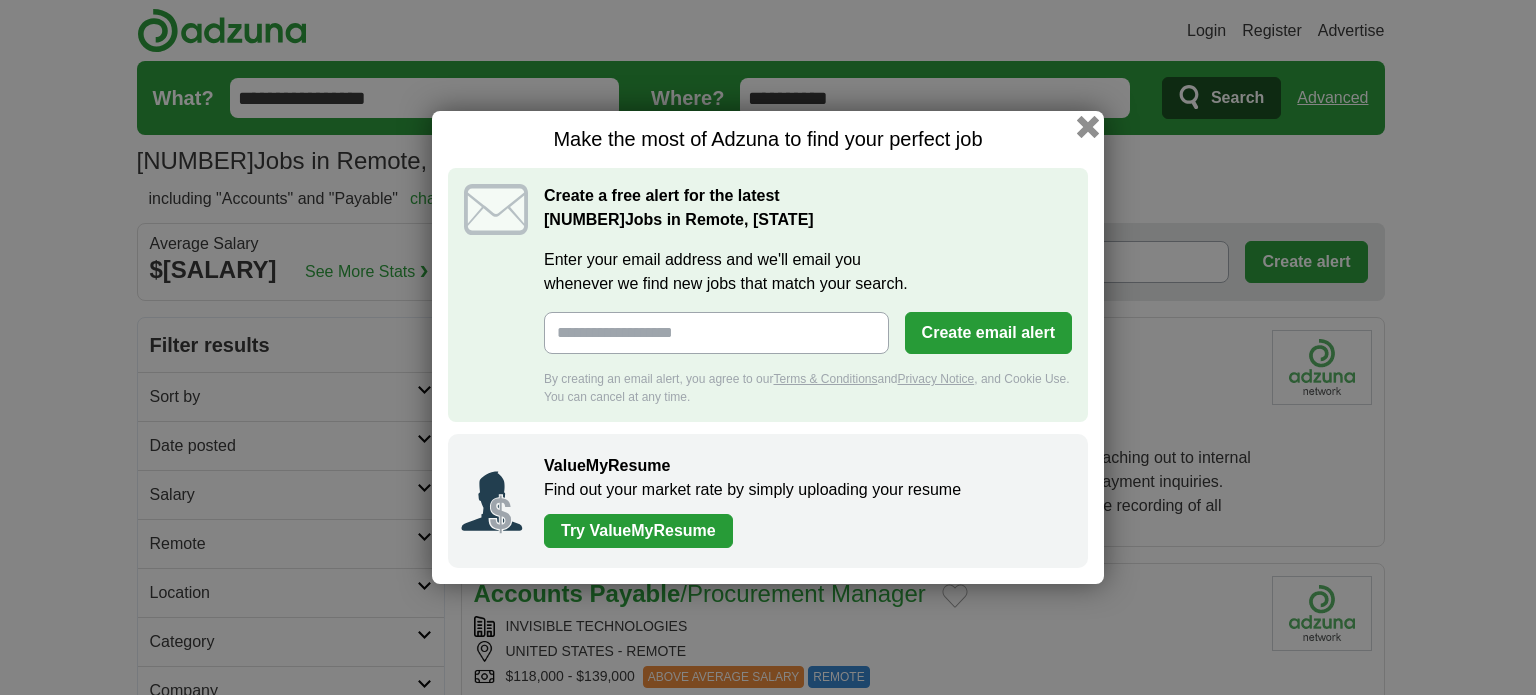 click at bounding box center (1088, 127) 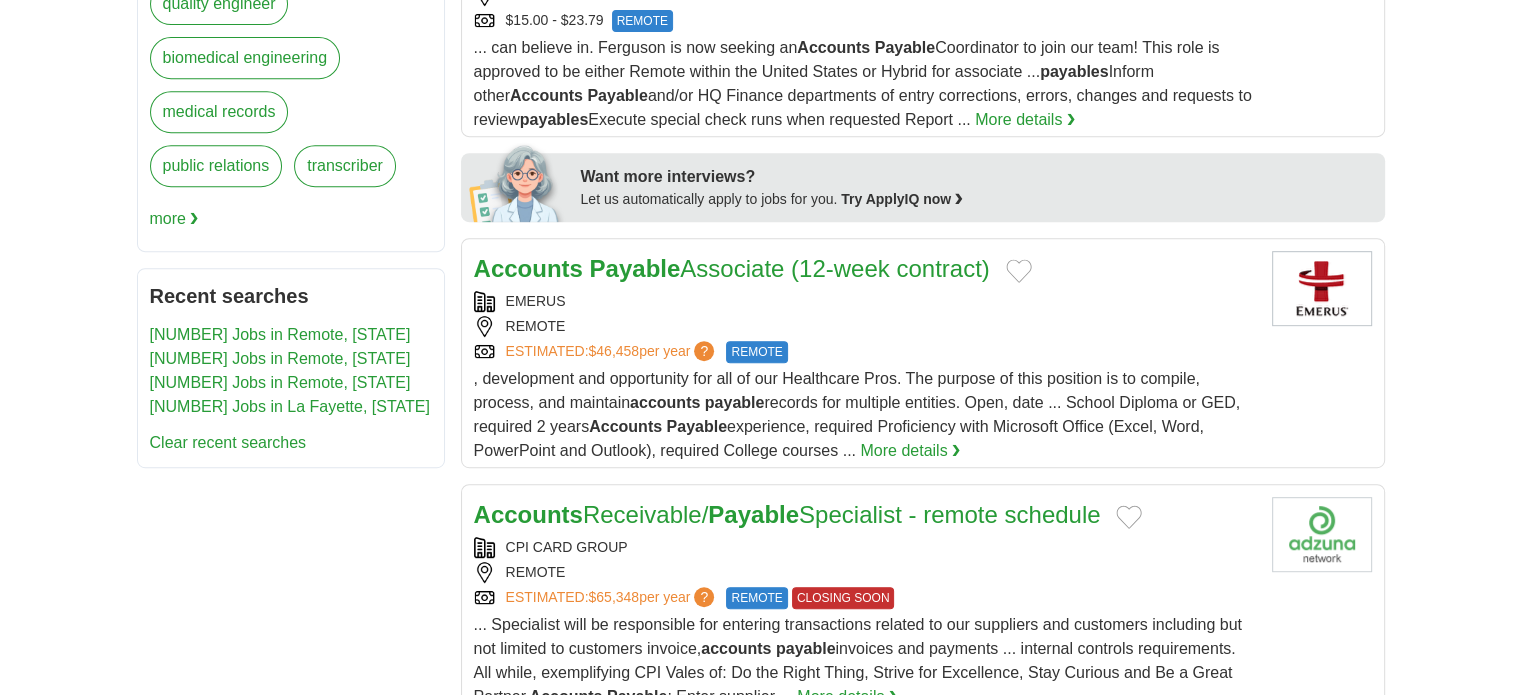 scroll, scrollTop: 904, scrollLeft: 0, axis: vertical 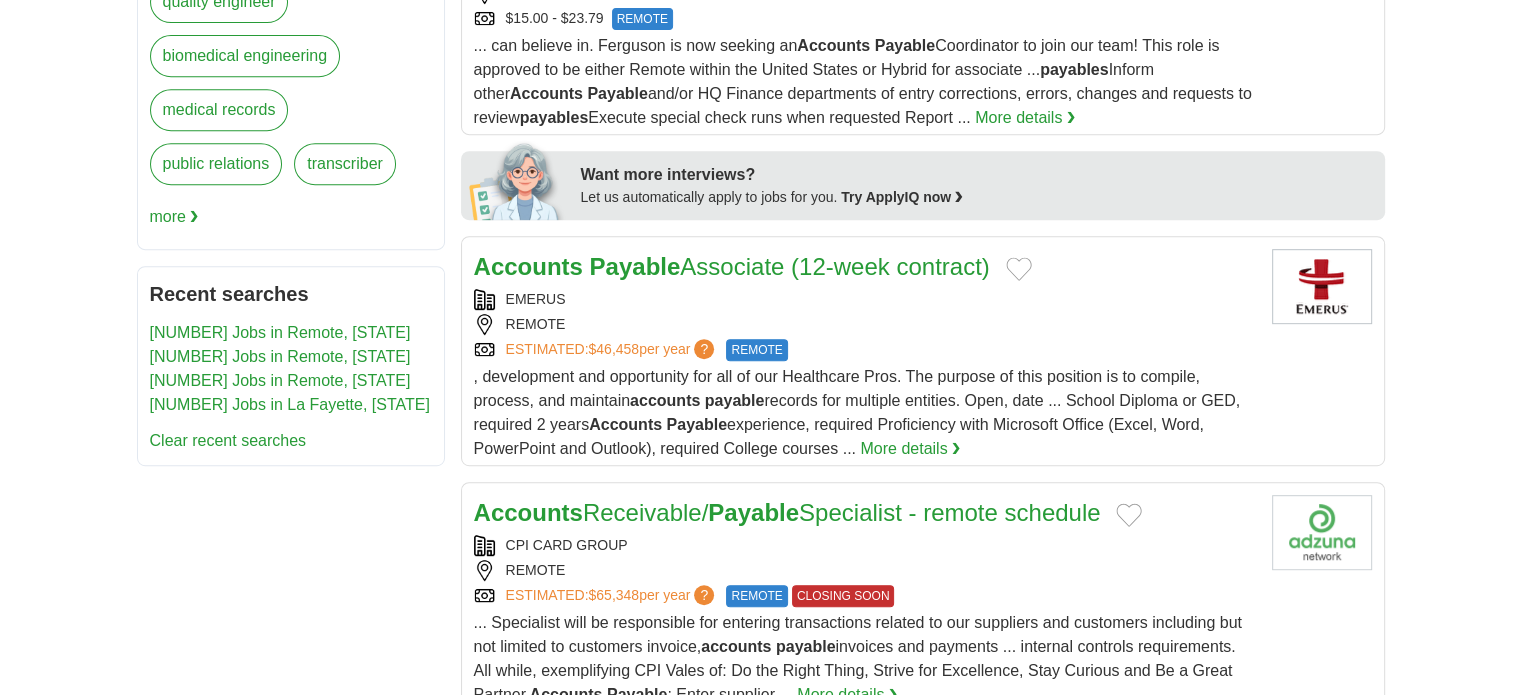 click on "Login
Register
Advertise
68
Jobs in Remote, OR
Salary
Salary
Select a salary range
Salary from
from $10,000
from $20,000
from $40,000
from $60,000
from $80,000
from $100,000
per year" at bounding box center (760, 867) 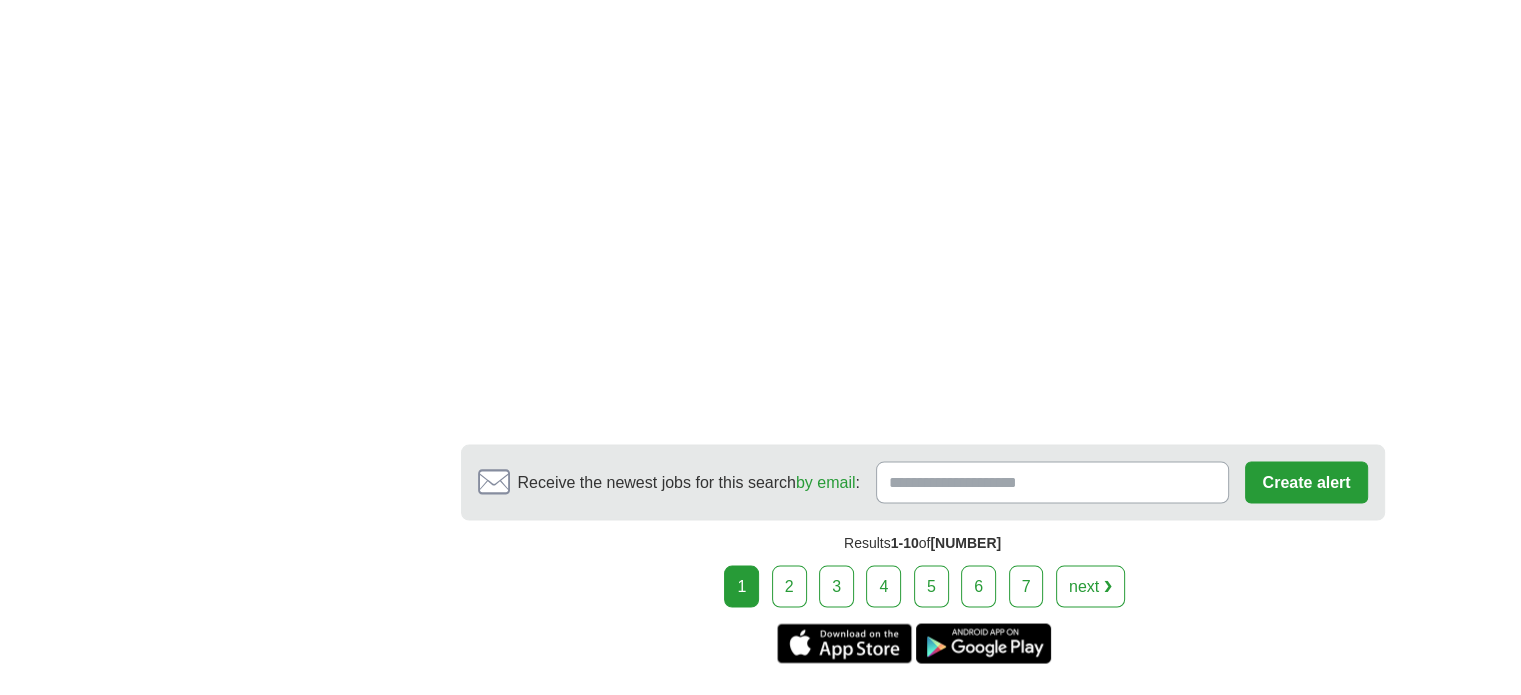 scroll, scrollTop: 3616, scrollLeft: 0, axis: vertical 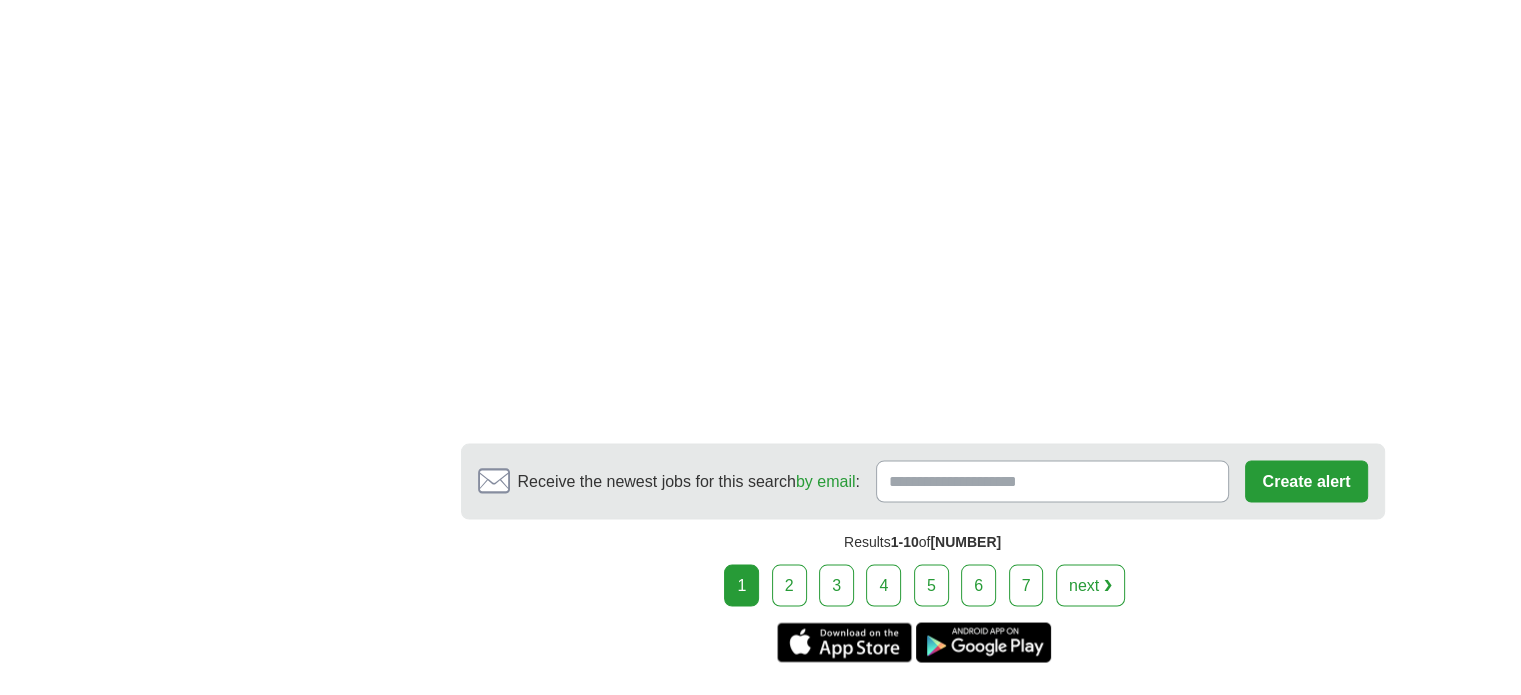 click on "2" at bounding box center (789, 585) 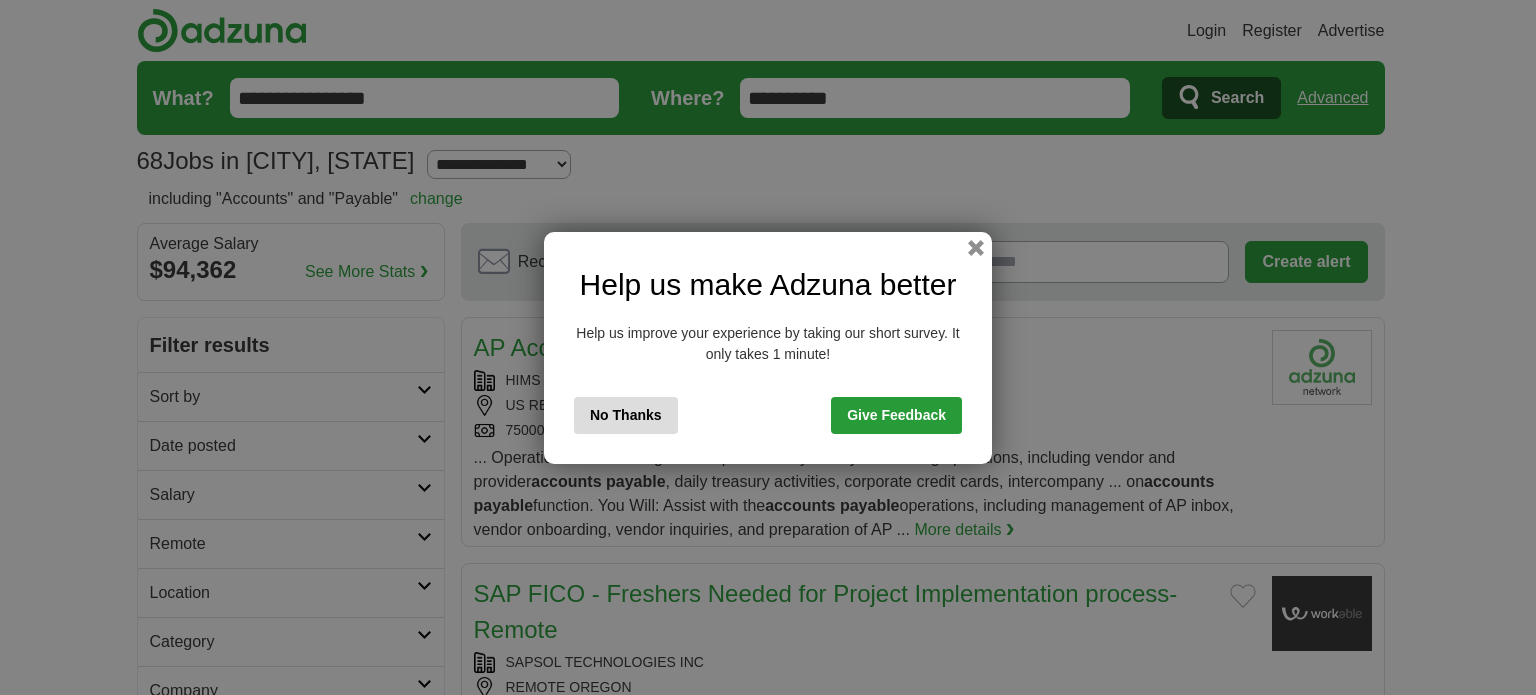 scroll, scrollTop: 0, scrollLeft: 0, axis: both 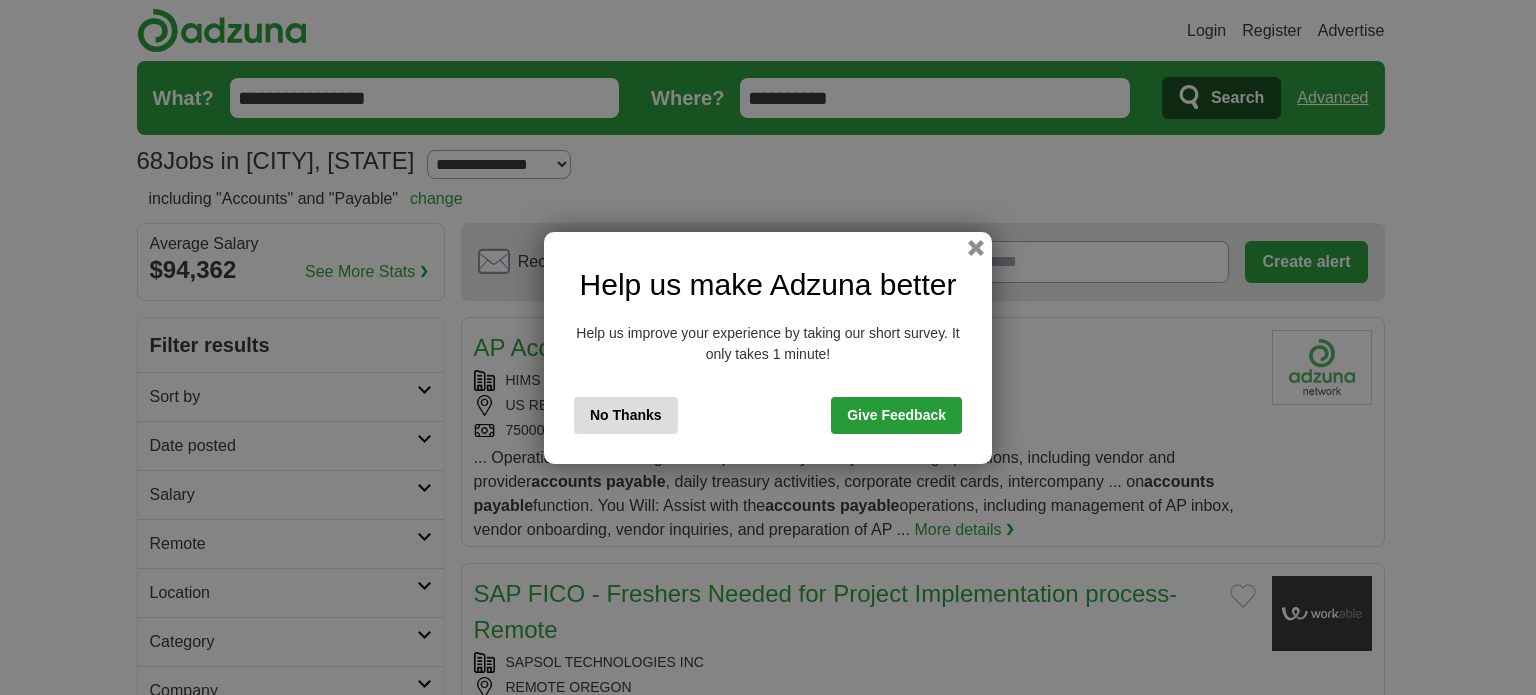click on "No Thanks" at bounding box center [626, 415] 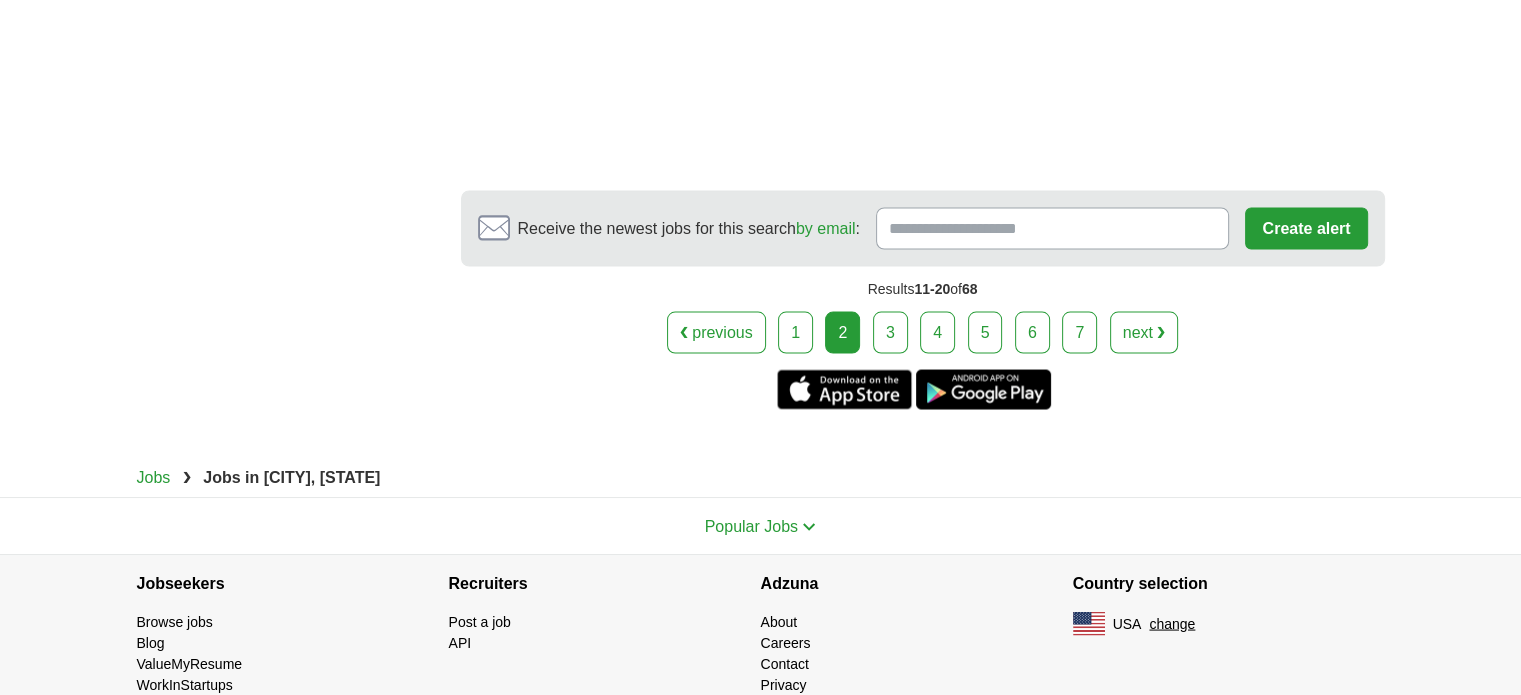 scroll, scrollTop: 3734, scrollLeft: 0, axis: vertical 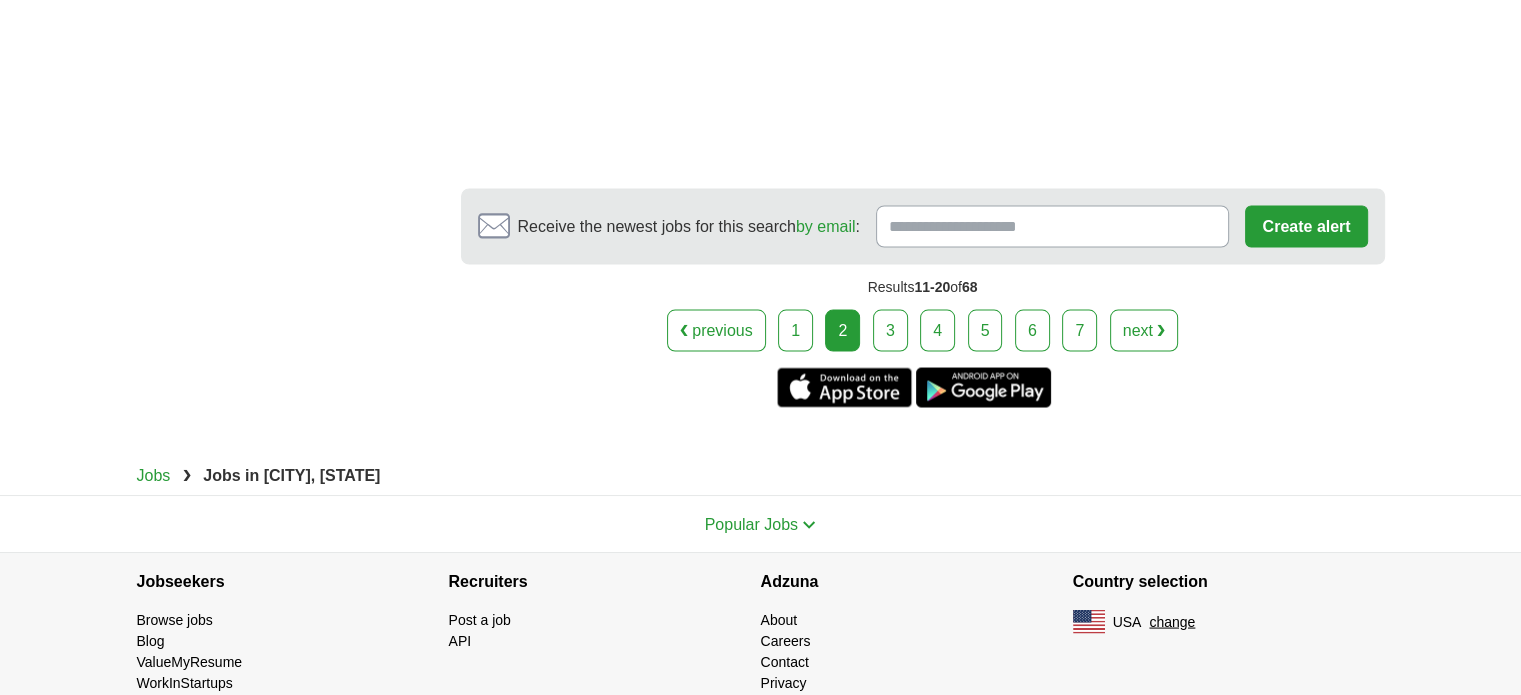 click on "3" at bounding box center [890, 330] 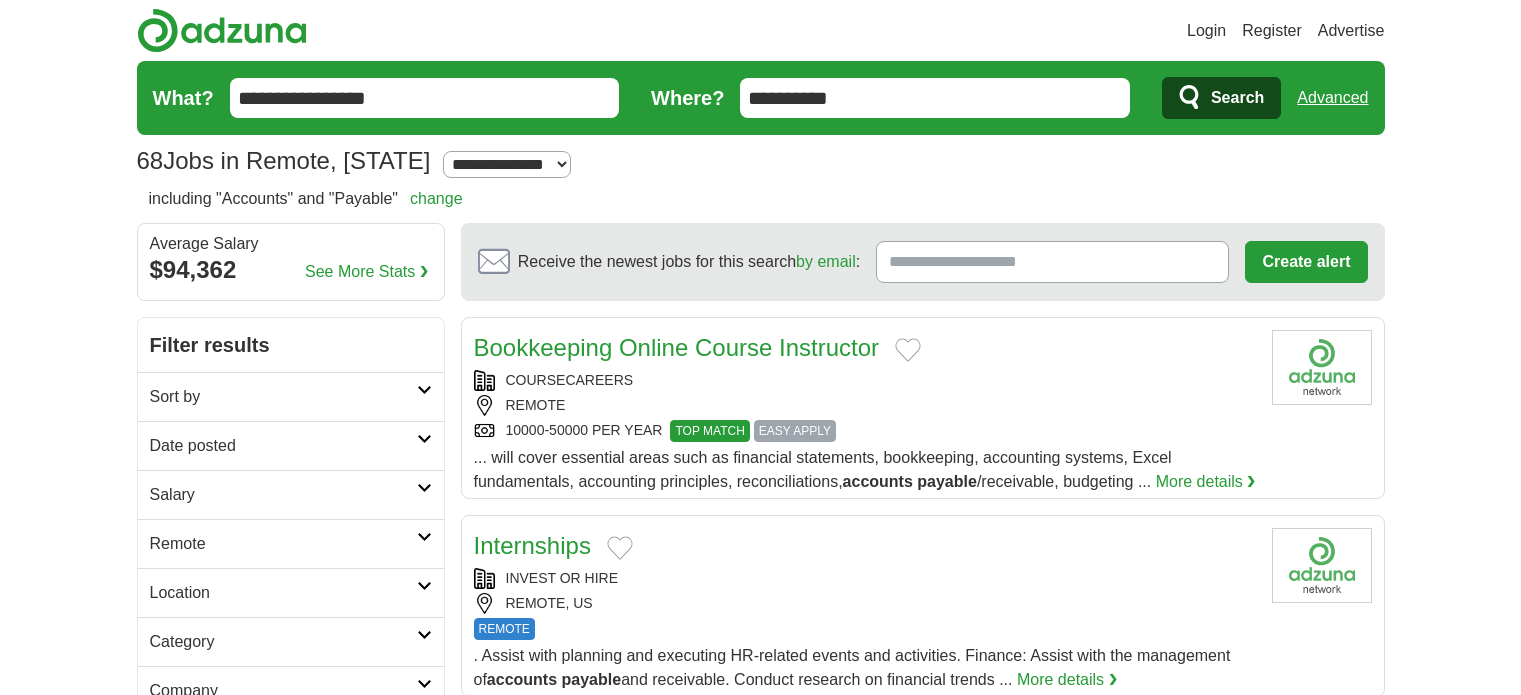 scroll, scrollTop: 0, scrollLeft: 0, axis: both 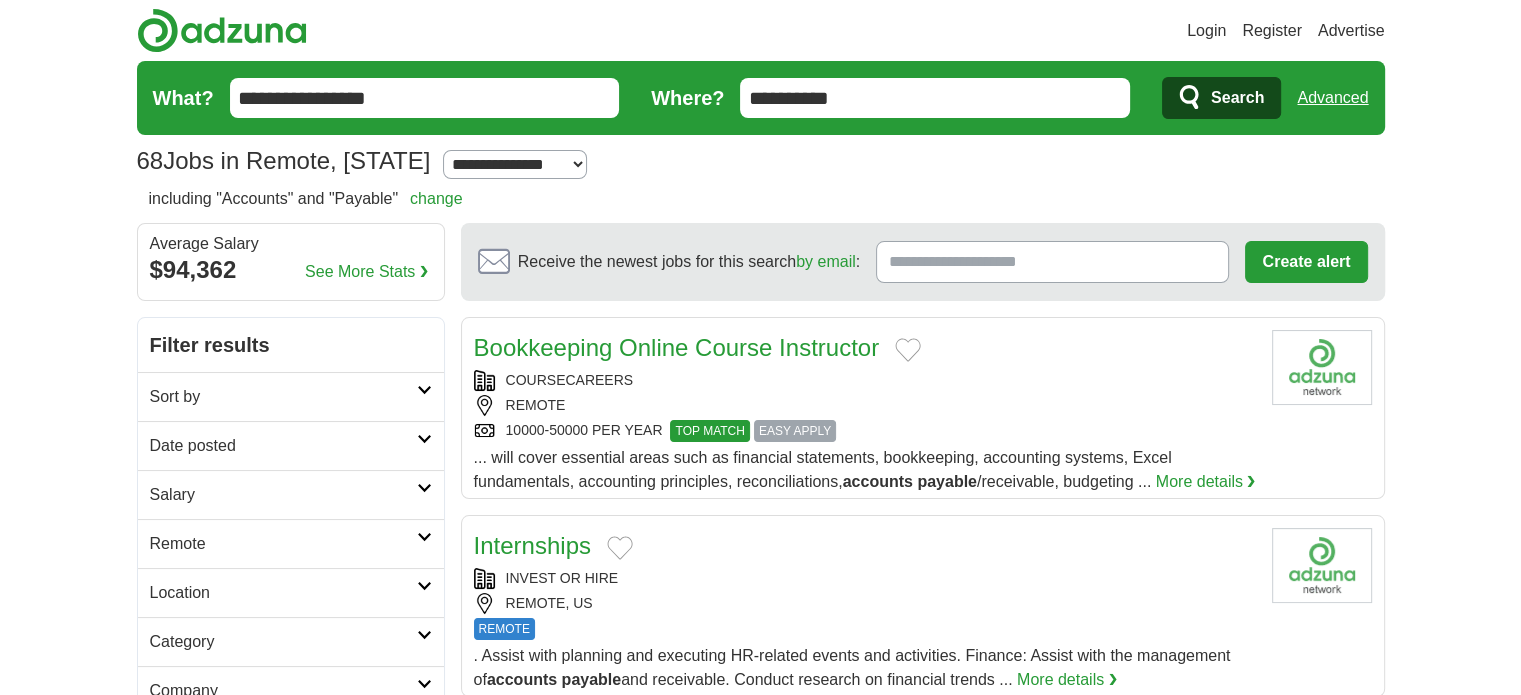 click on "Remote" at bounding box center [283, 397] 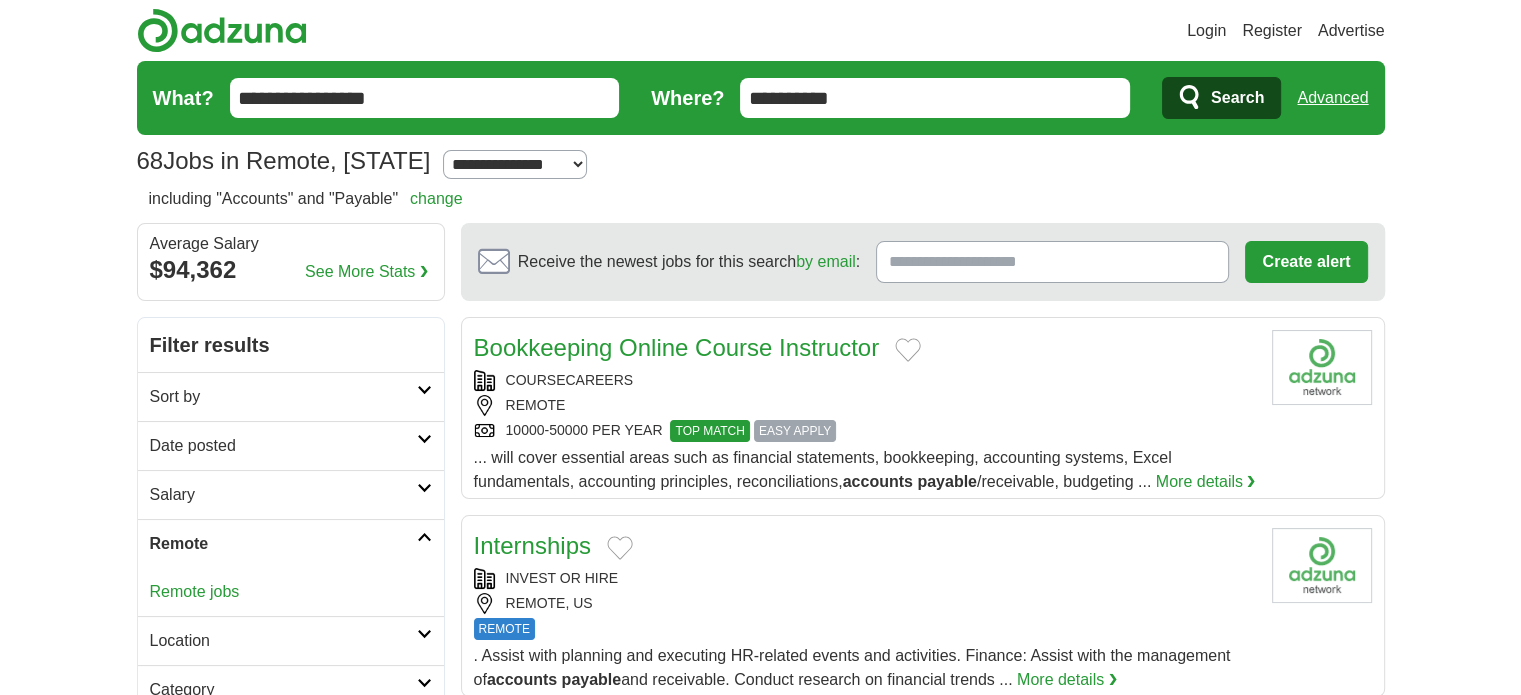 click on "Salary from $10,000 per year" at bounding box center (760, 2337) 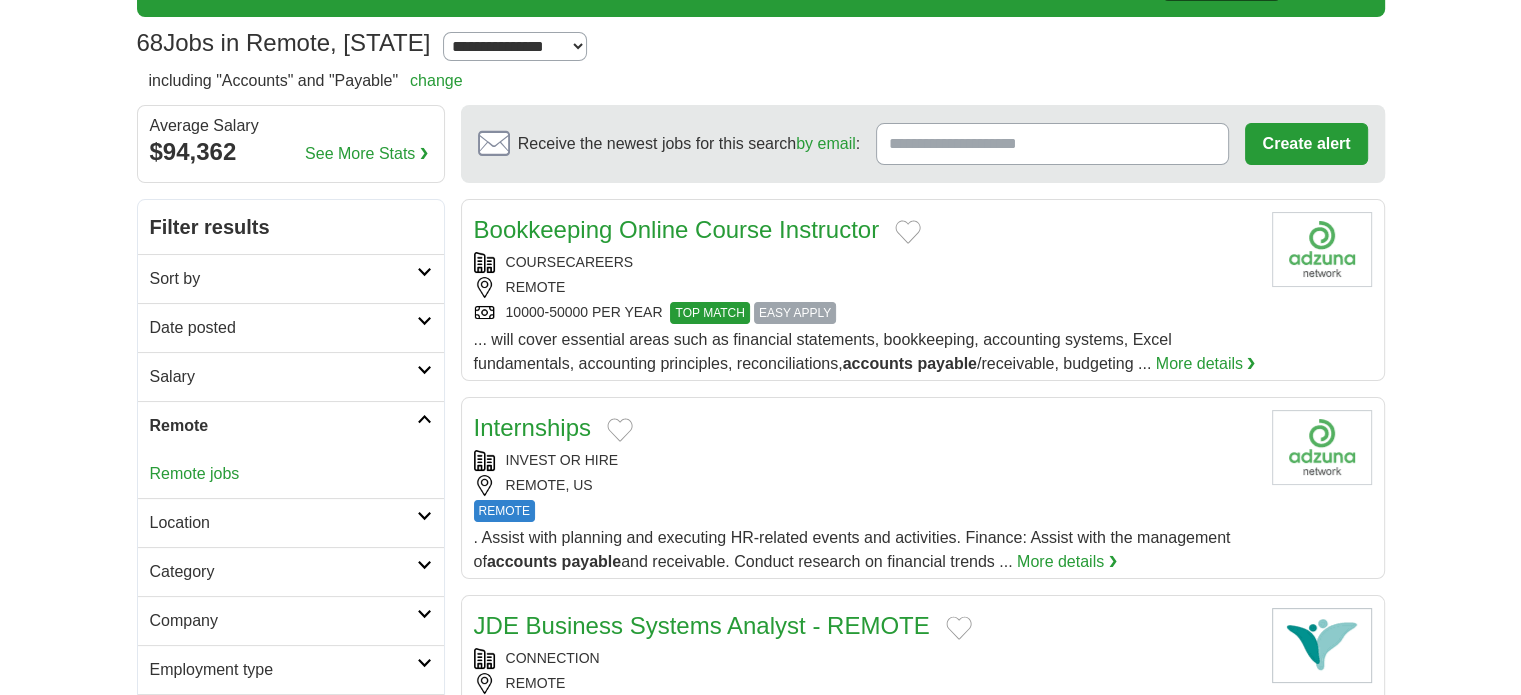 scroll, scrollTop: 124, scrollLeft: 0, axis: vertical 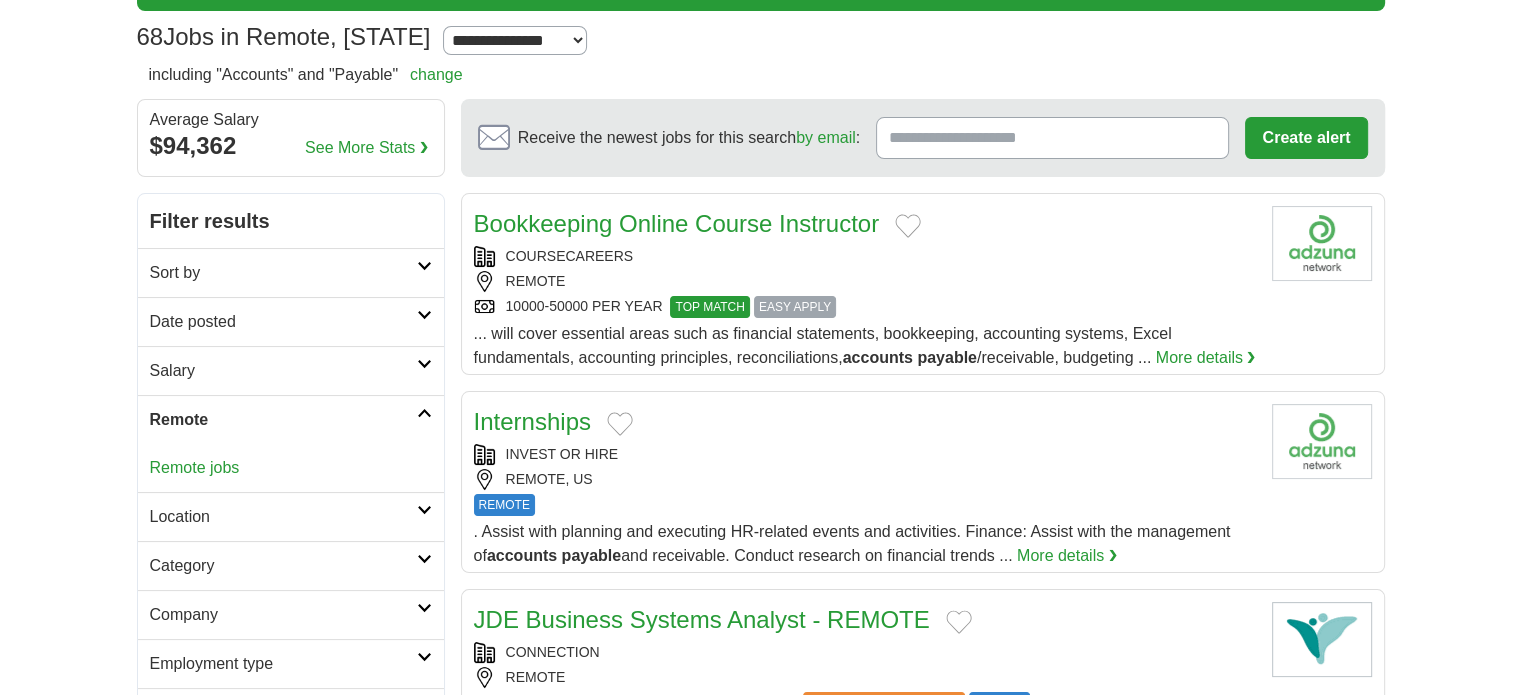 click on "Remote jobs" at bounding box center (195, 467) 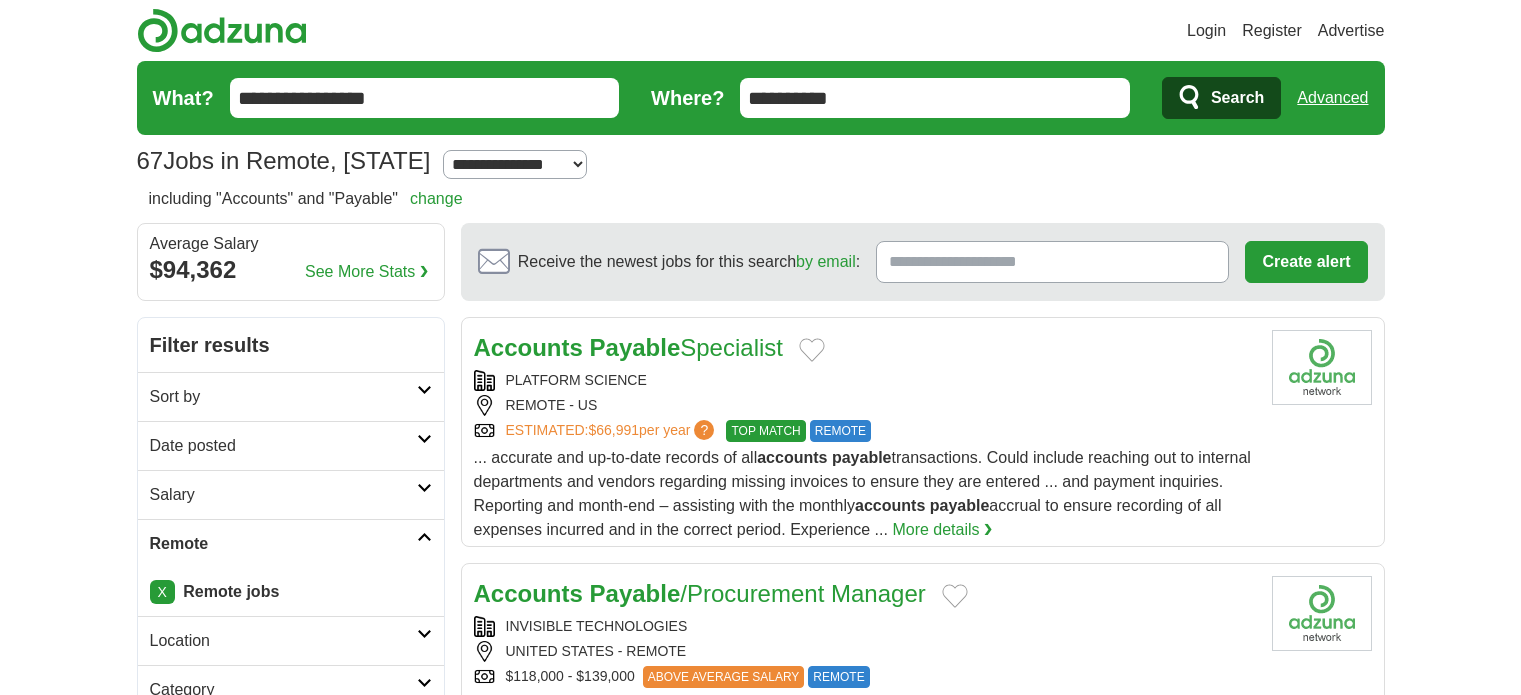 scroll, scrollTop: 0, scrollLeft: 0, axis: both 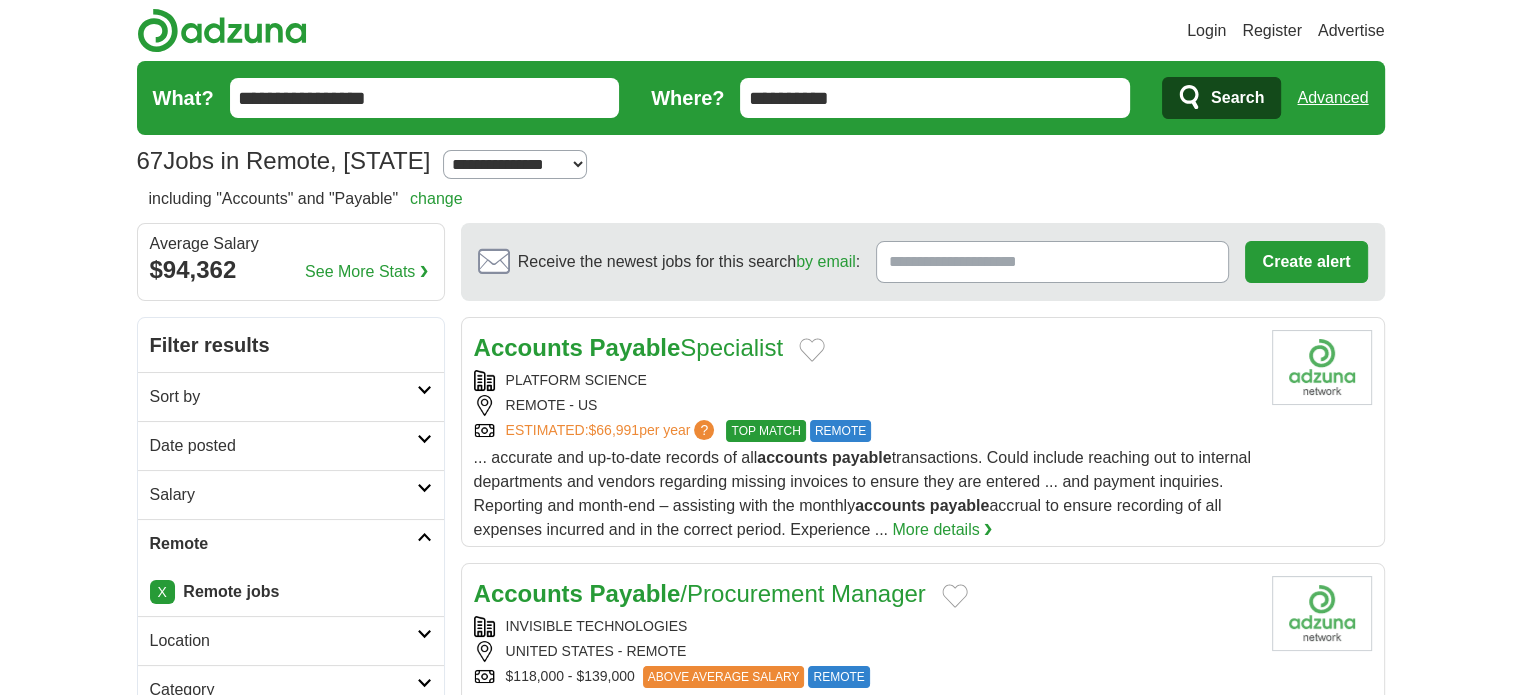 click on "Login Register Advertise 67 Jobs in Remote, [STATE] Salary Salary Select a salary range Salary from from $10,000 from $20,000 from $40,000 from $60,000 from $80,000 from $100,000 per year" at bounding box center (760, 1771) 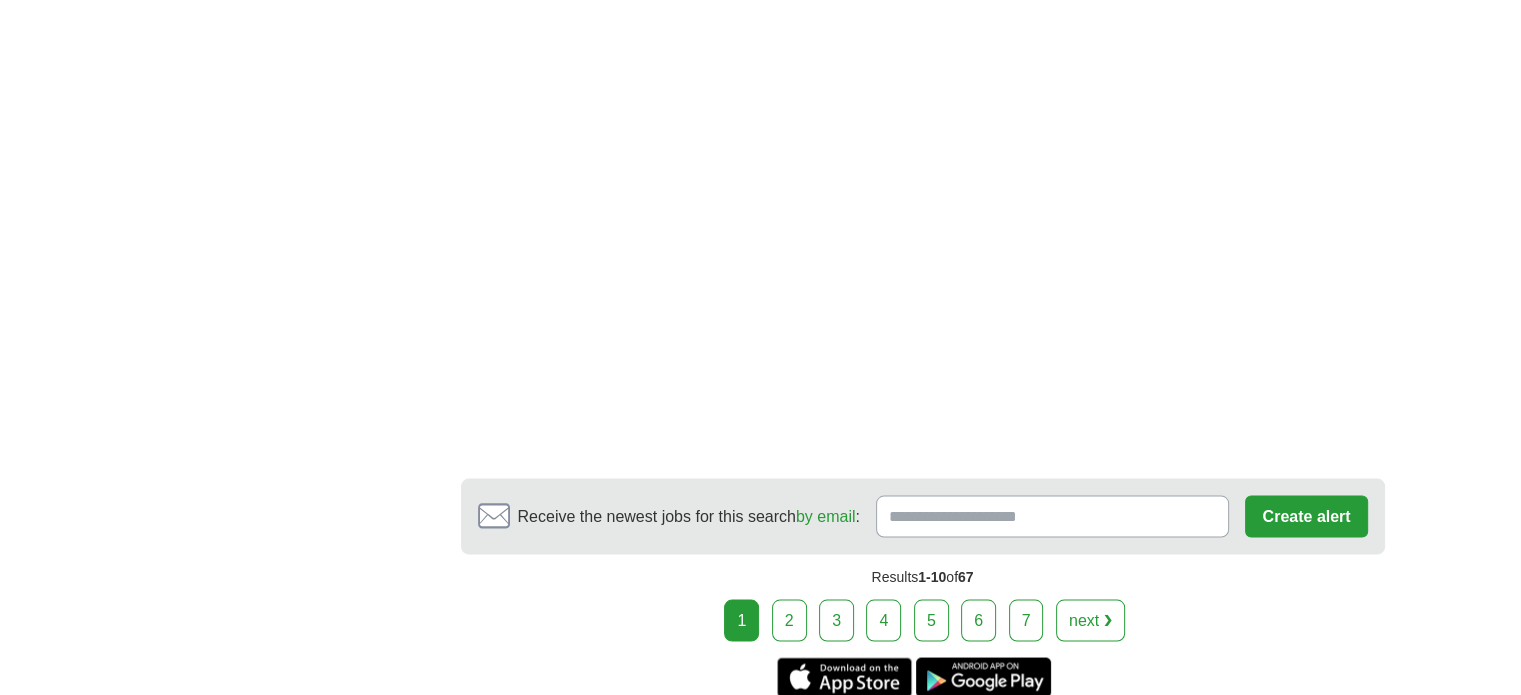 scroll, scrollTop: 3576, scrollLeft: 0, axis: vertical 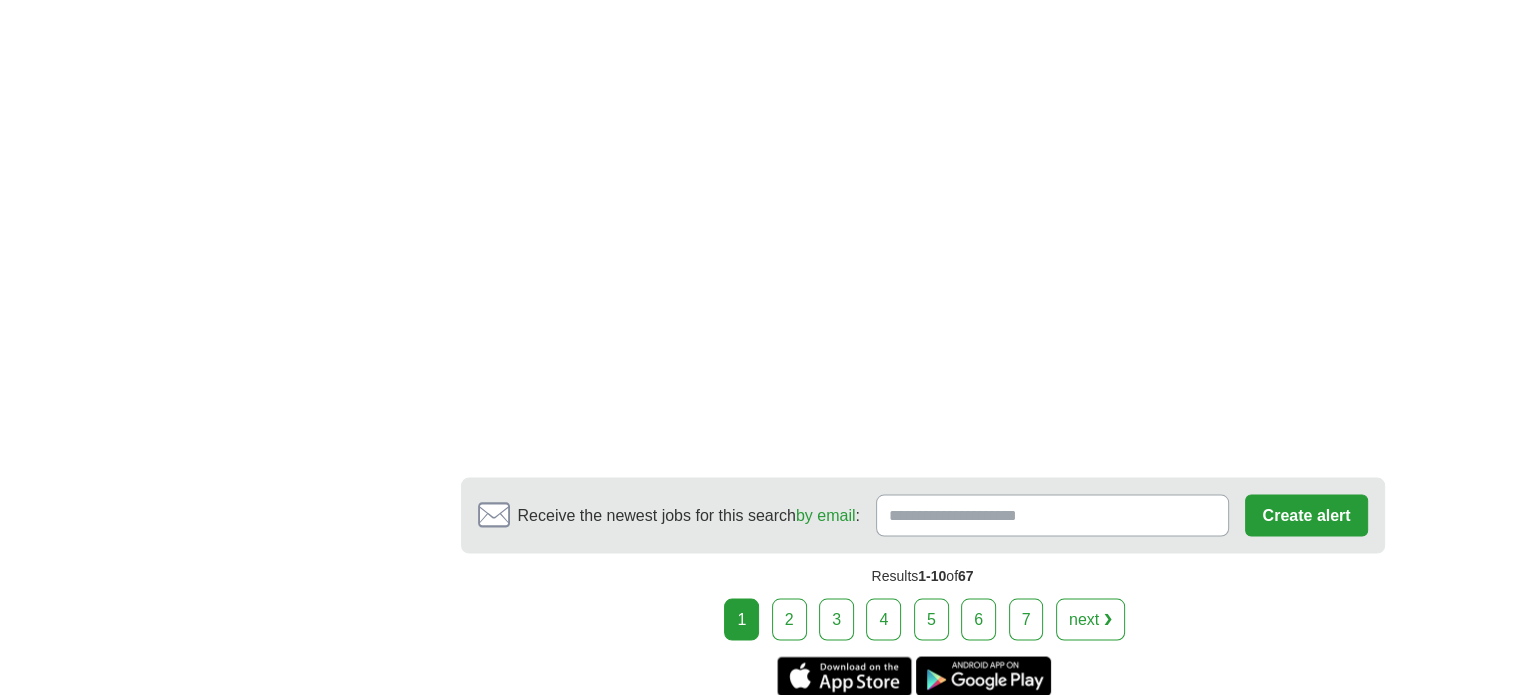 click on "2" at bounding box center [789, 619] 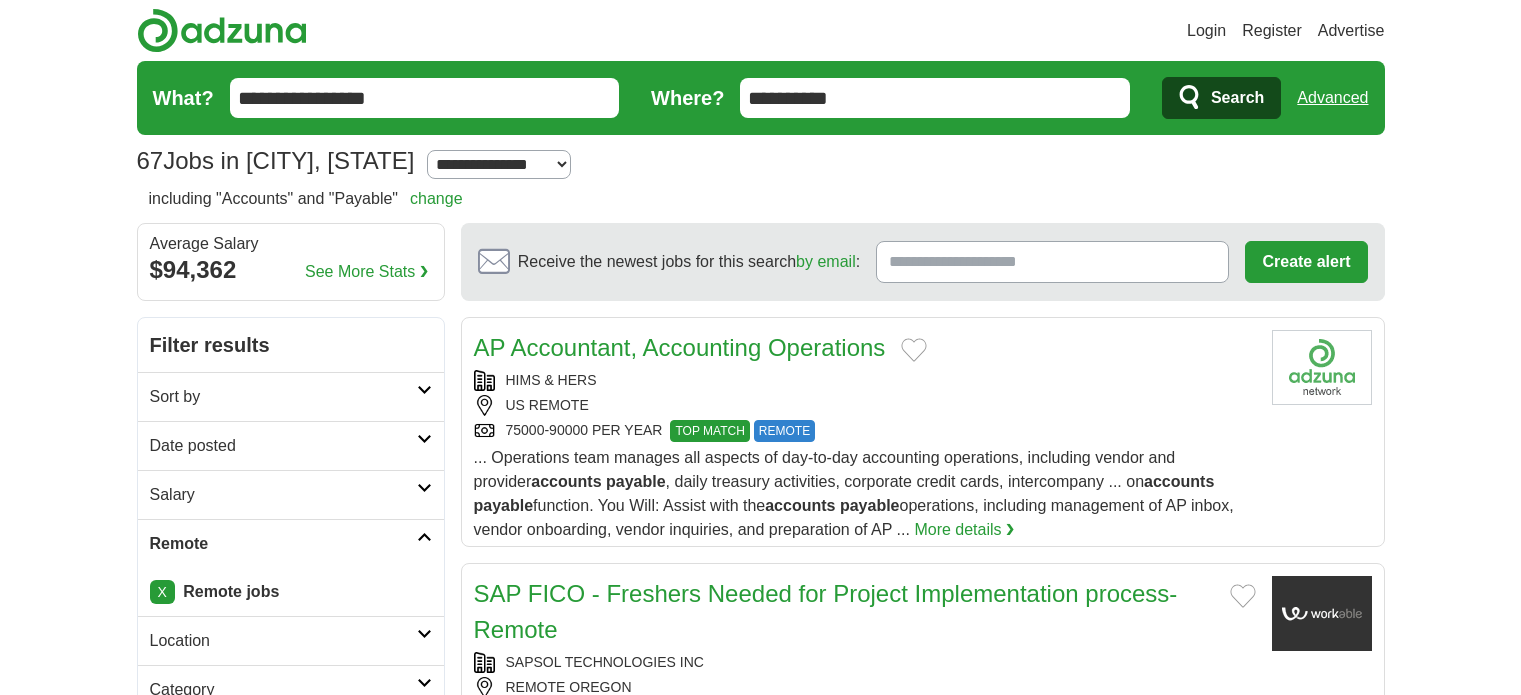 scroll, scrollTop: 0, scrollLeft: 0, axis: both 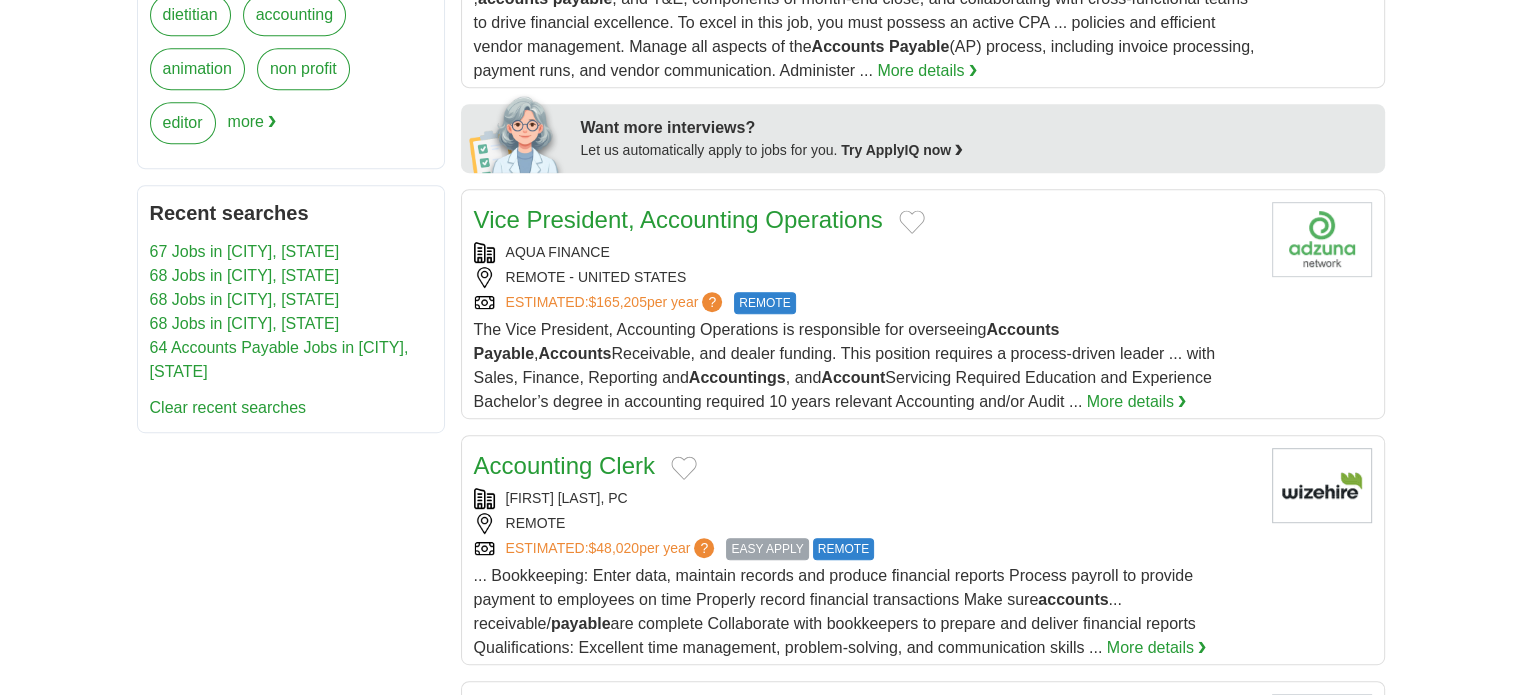 click on "Login
Register
Advertise
67
Jobs in [CITY], [STATE]
Salary
Salary
Select a salary range
Salary from
from $10,000
from $20,000
from $40,000
from $60,000
from $80,000
from $100,000
per year" at bounding box center (760, 754) 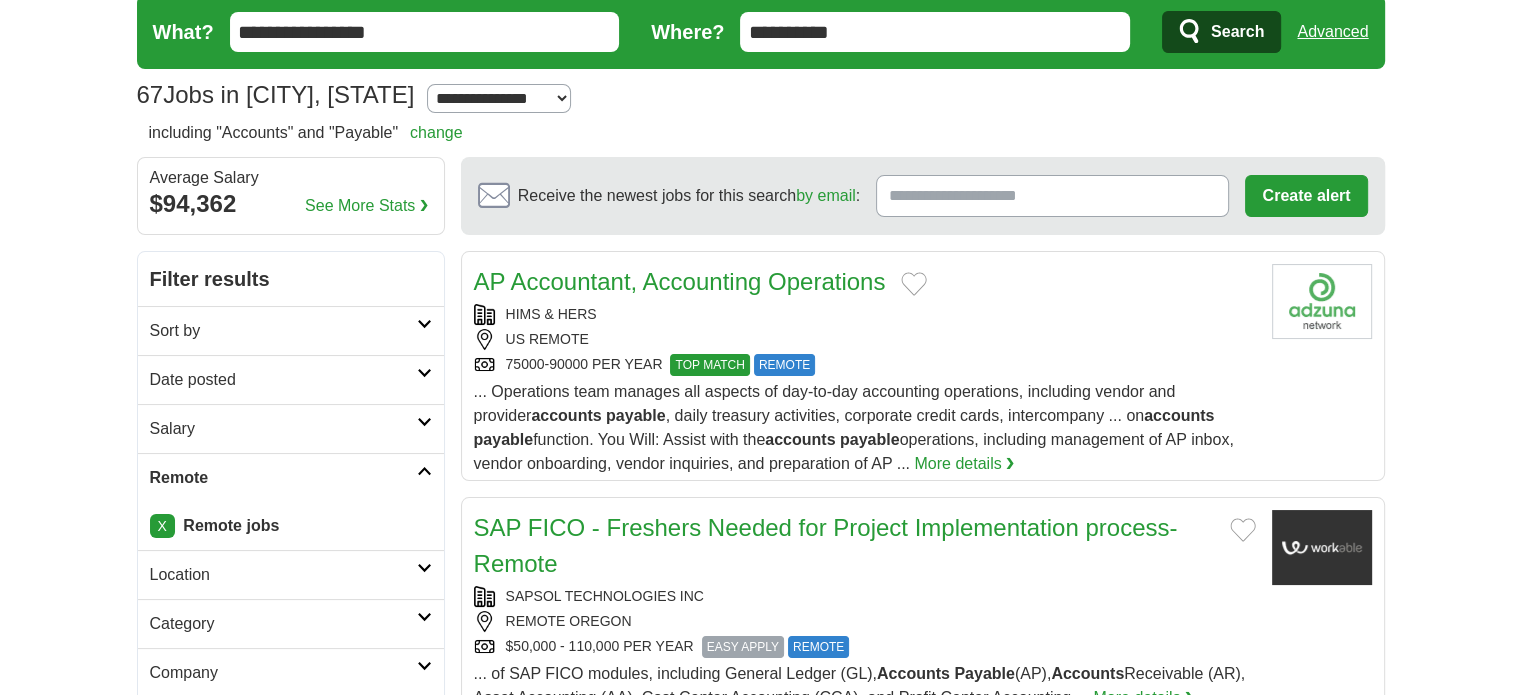 scroll, scrollTop: 0, scrollLeft: 0, axis: both 